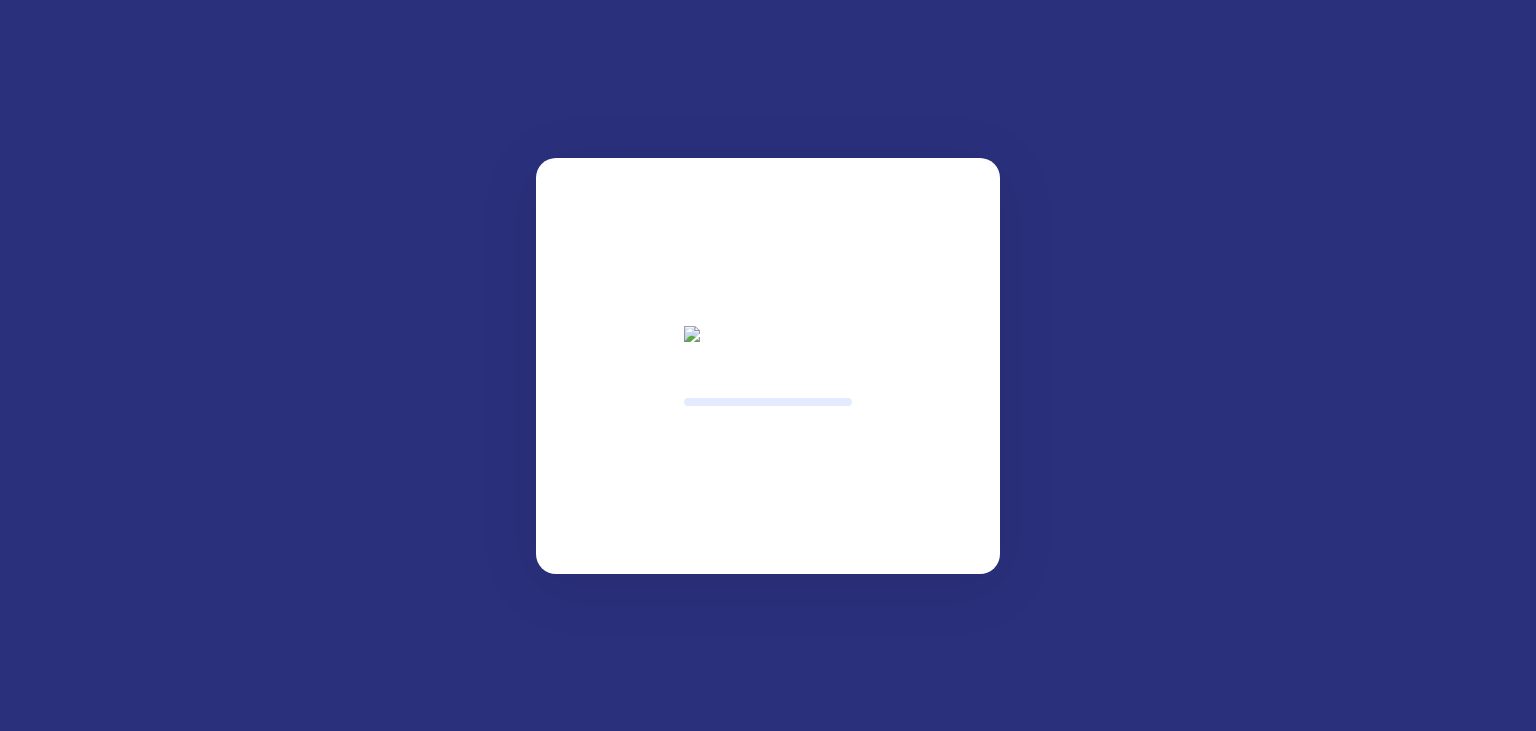 scroll, scrollTop: 0, scrollLeft: 0, axis: both 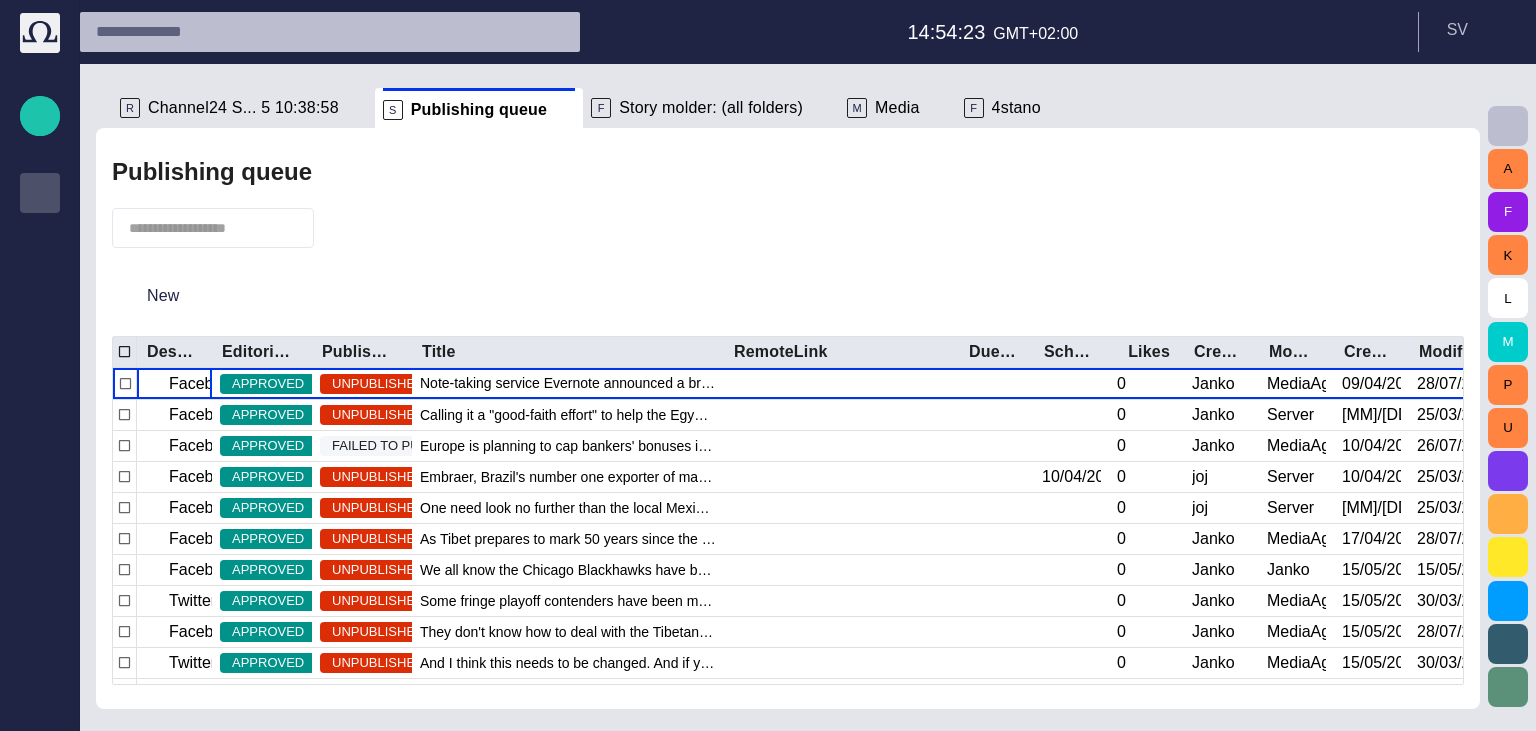 click on "Channel24 S... 5 10:38:58" at bounding box center [243, 108] 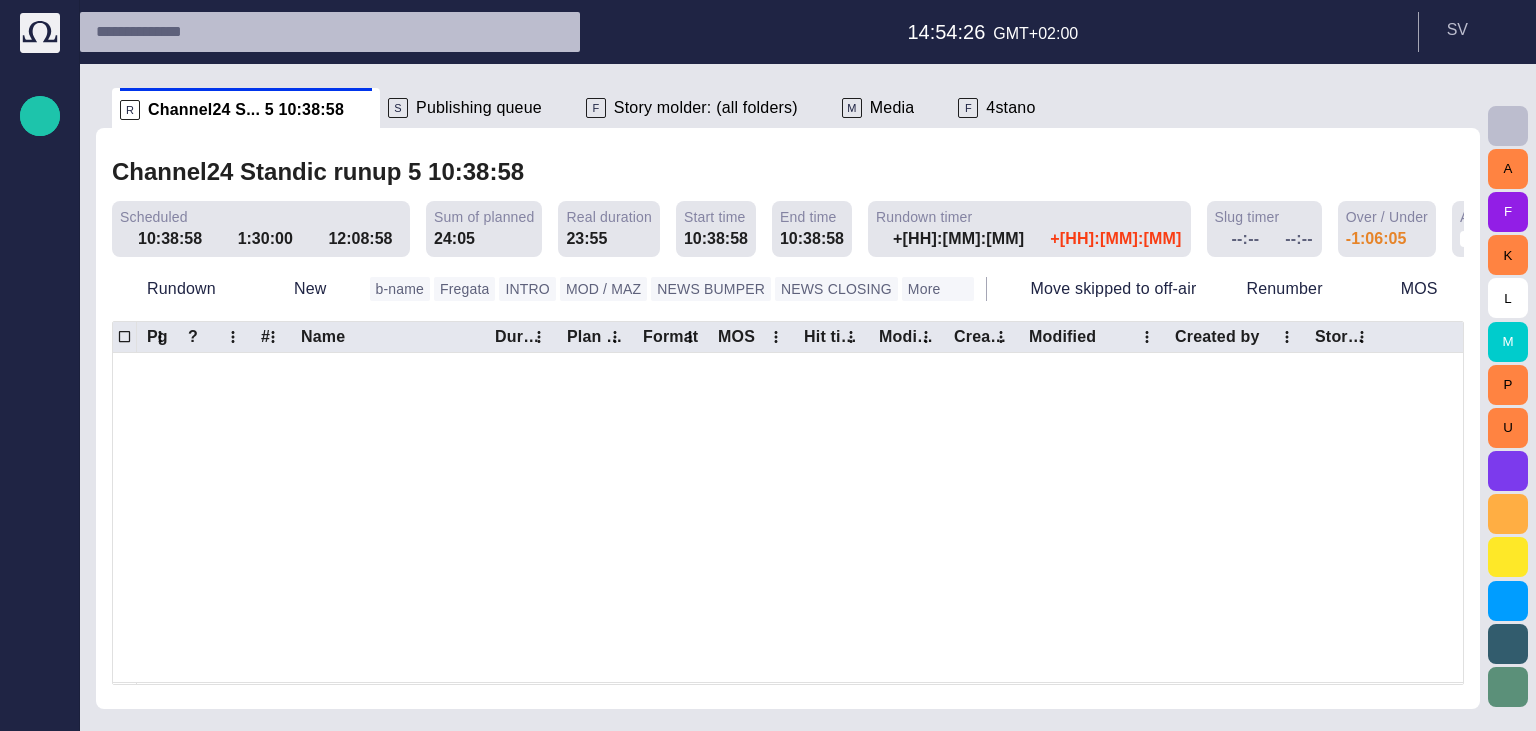 scroll, scrollTop: 422, scrollLeft: 0, axis: vertical 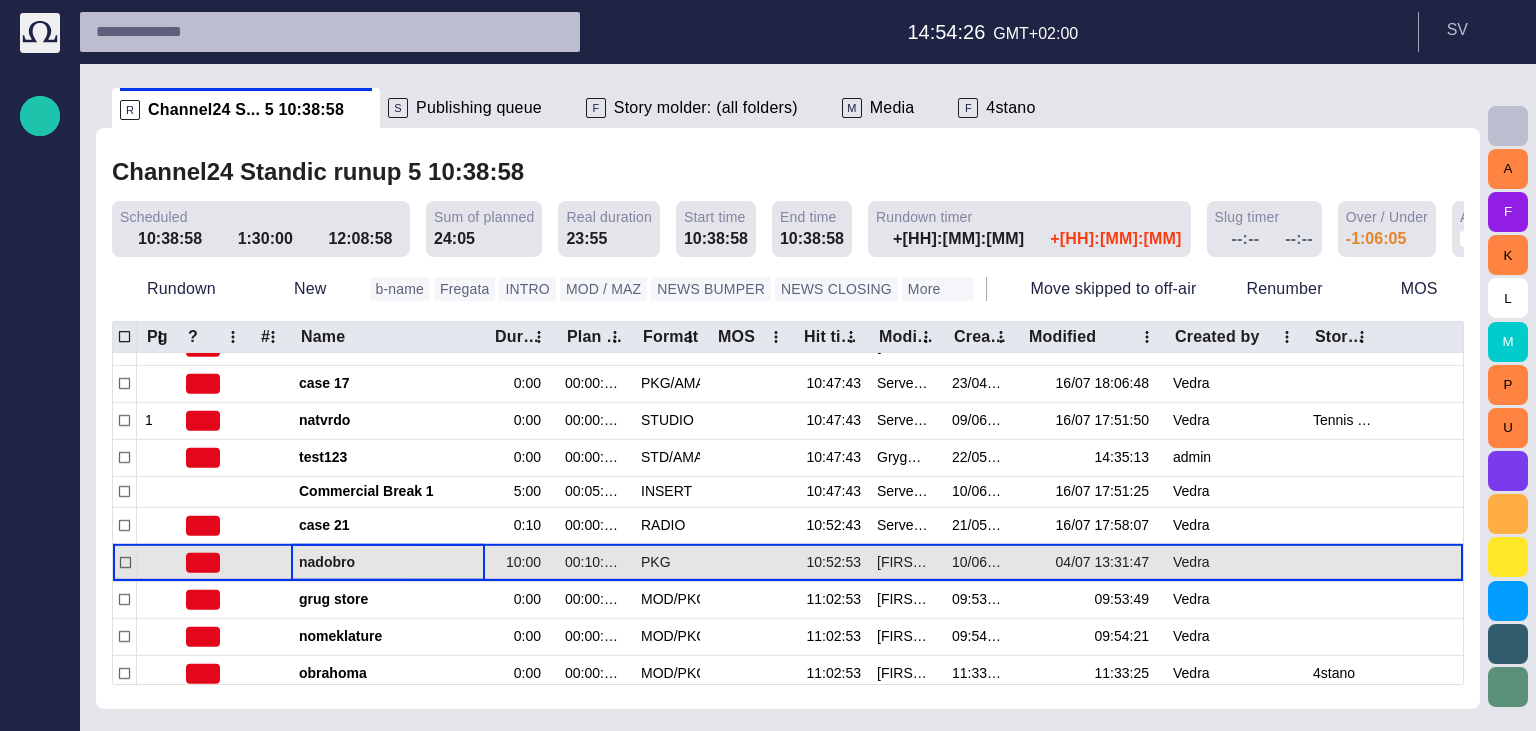 click on "nadobro" at bounding box center (388, 562) 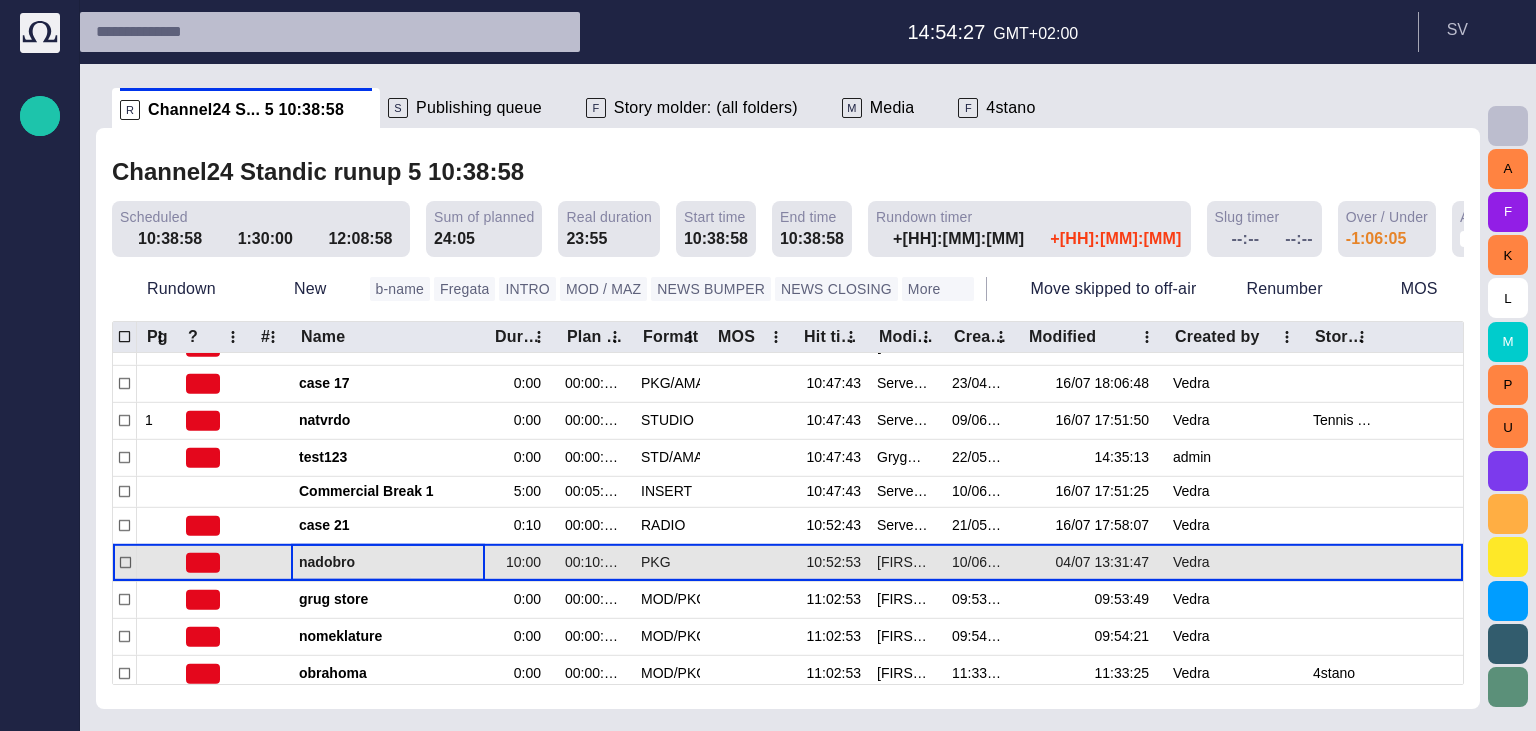 click on "nadobro" at bounding box center [388, 562] 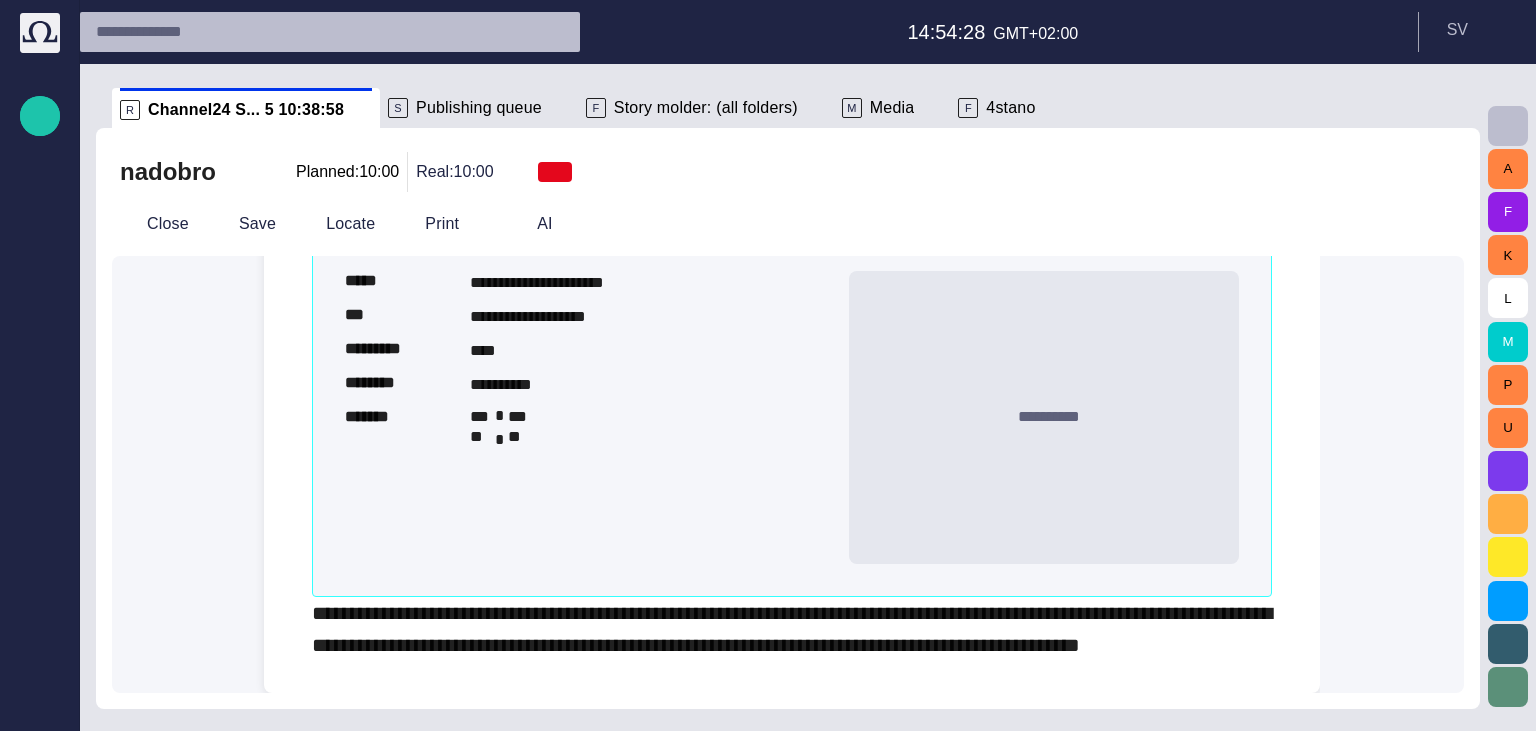 scroll, scrollTop: 200, scrollLeft: 0, axis: vertical 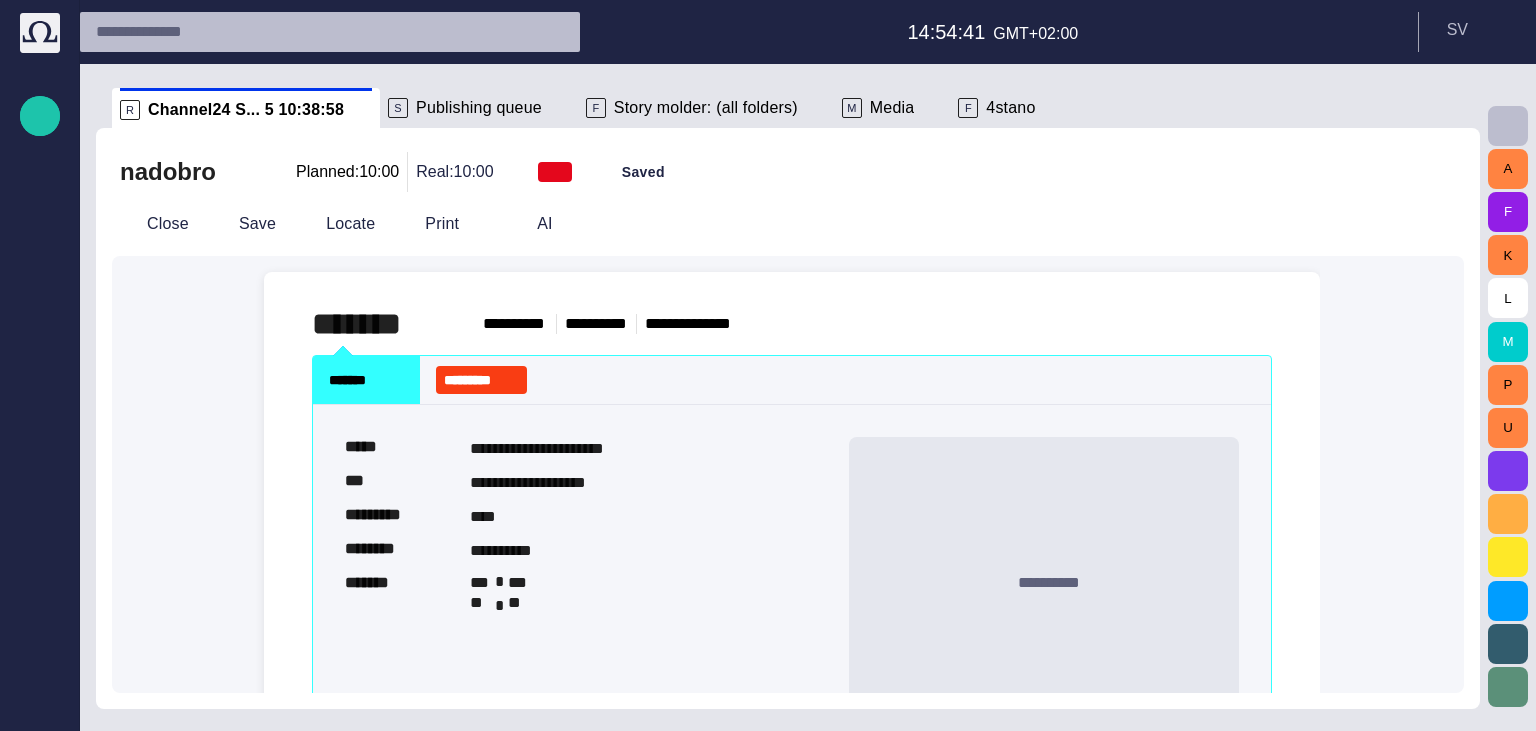 click at bounding box center [1252, 324] 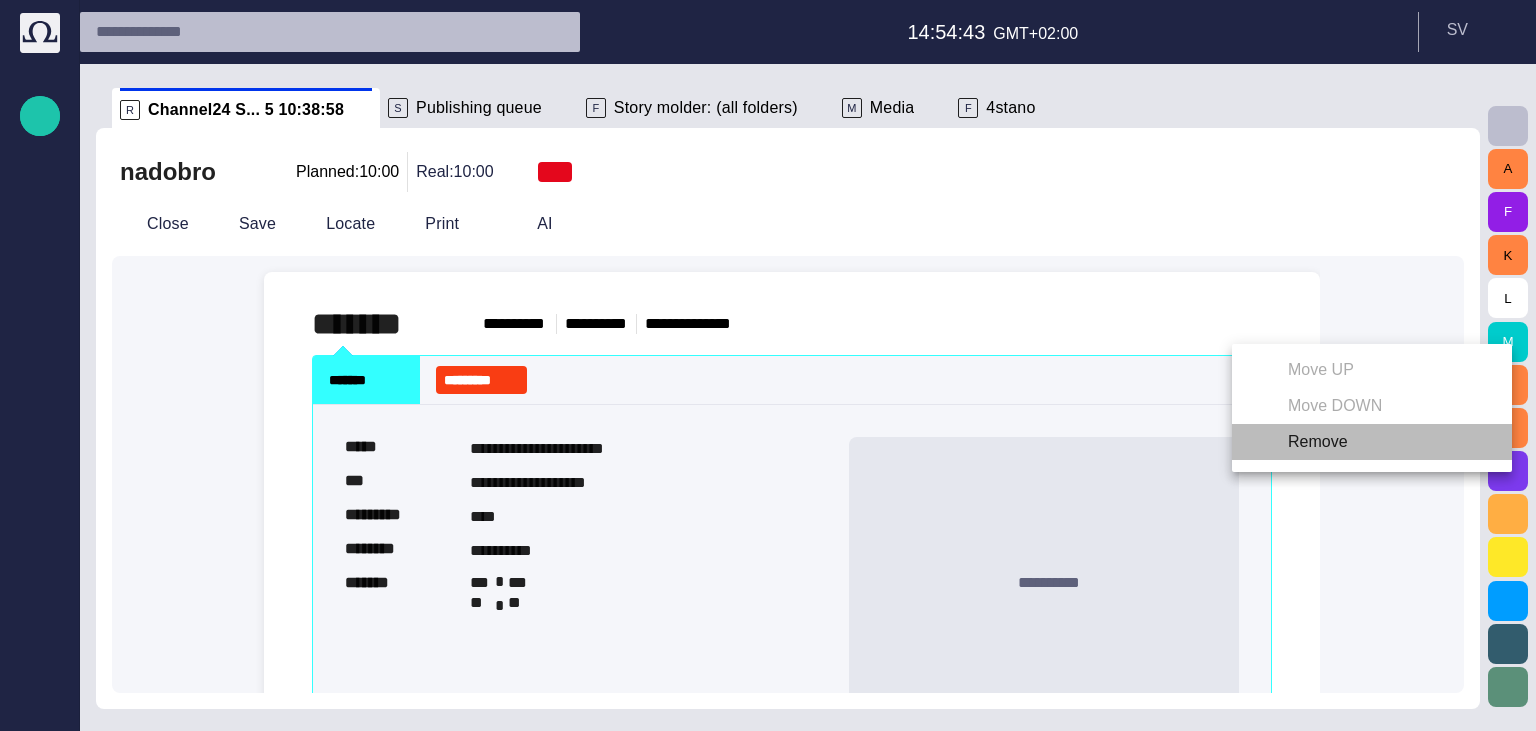 click on "Remove" at bounding box center [1372, 442] 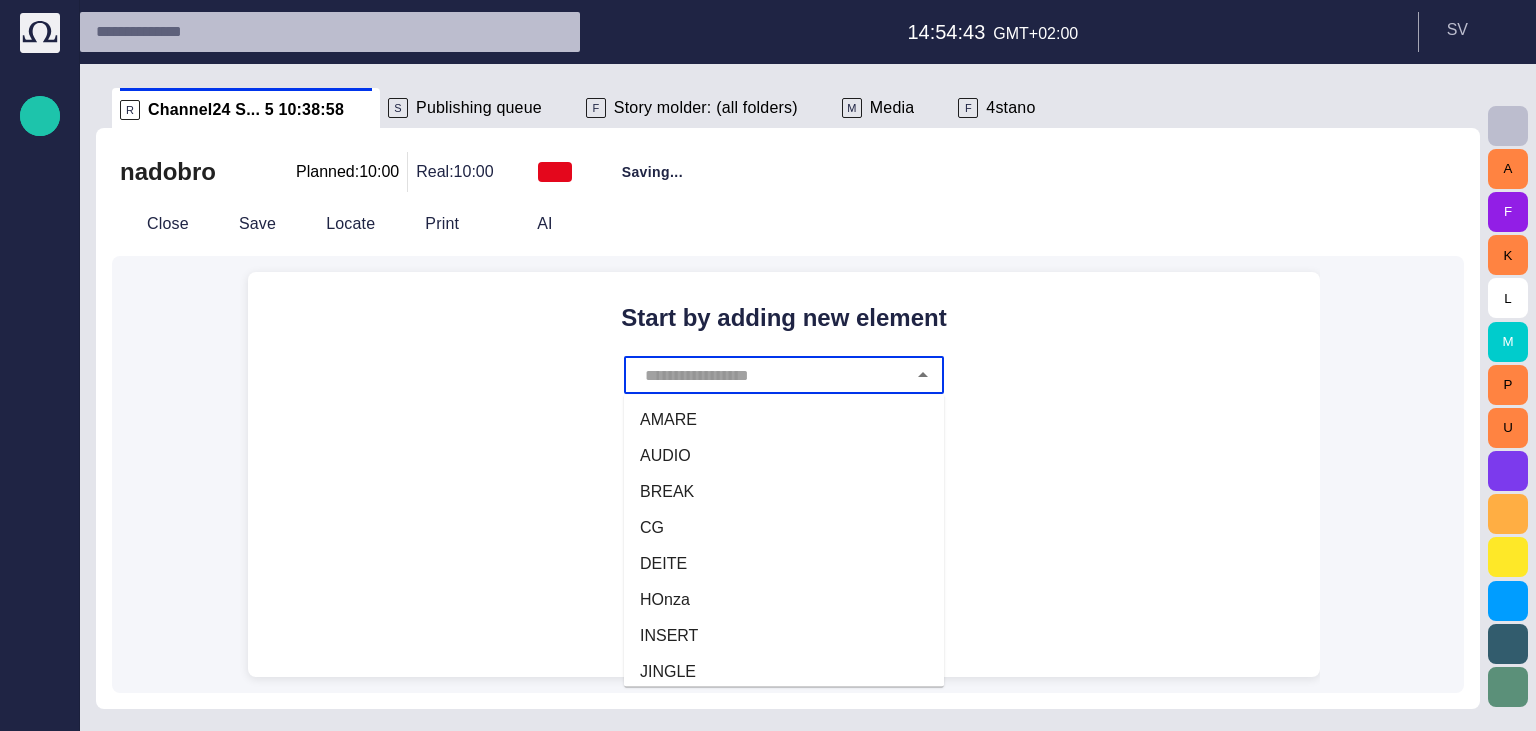 click at bounding box center (772, 375) 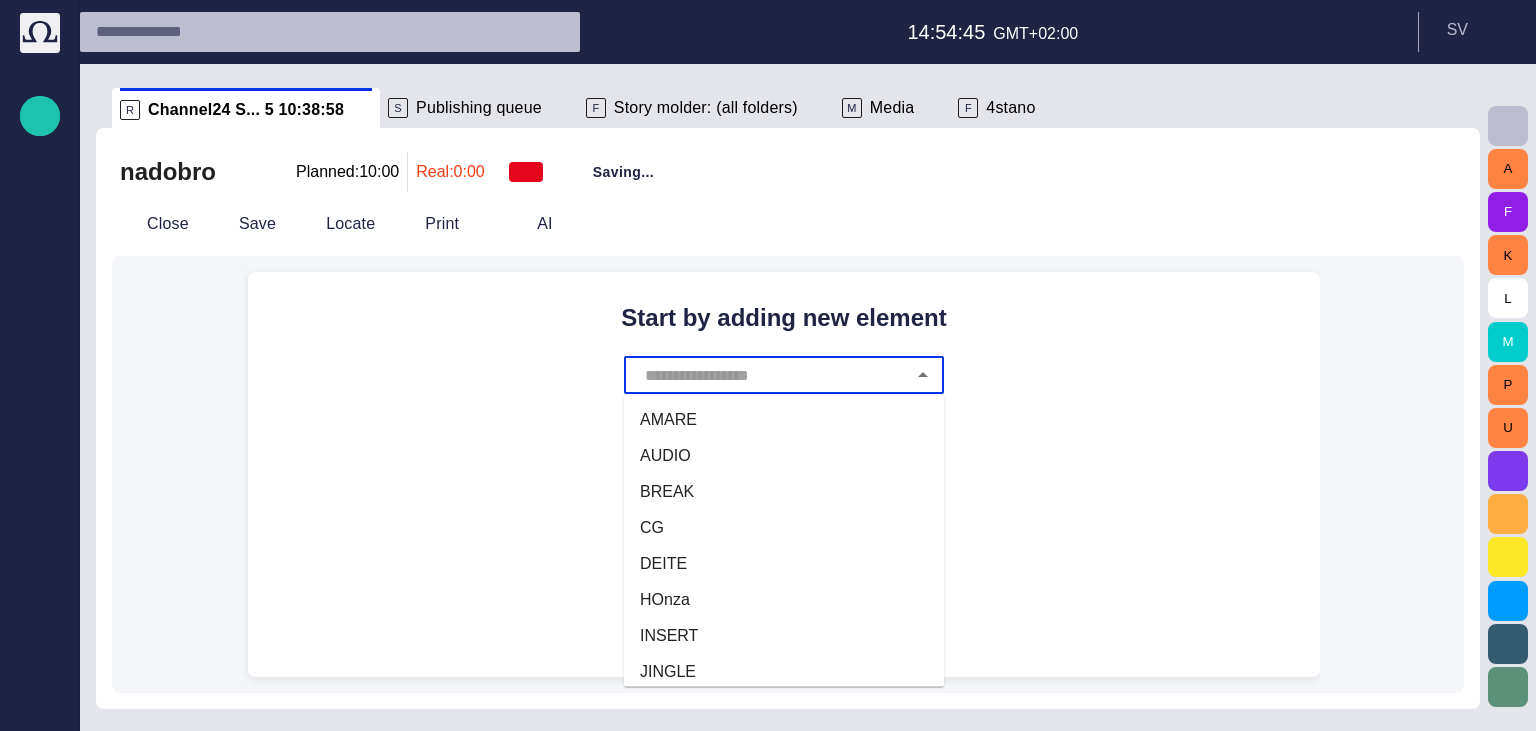 click on "INSERT" at bounding box center (784, 636) 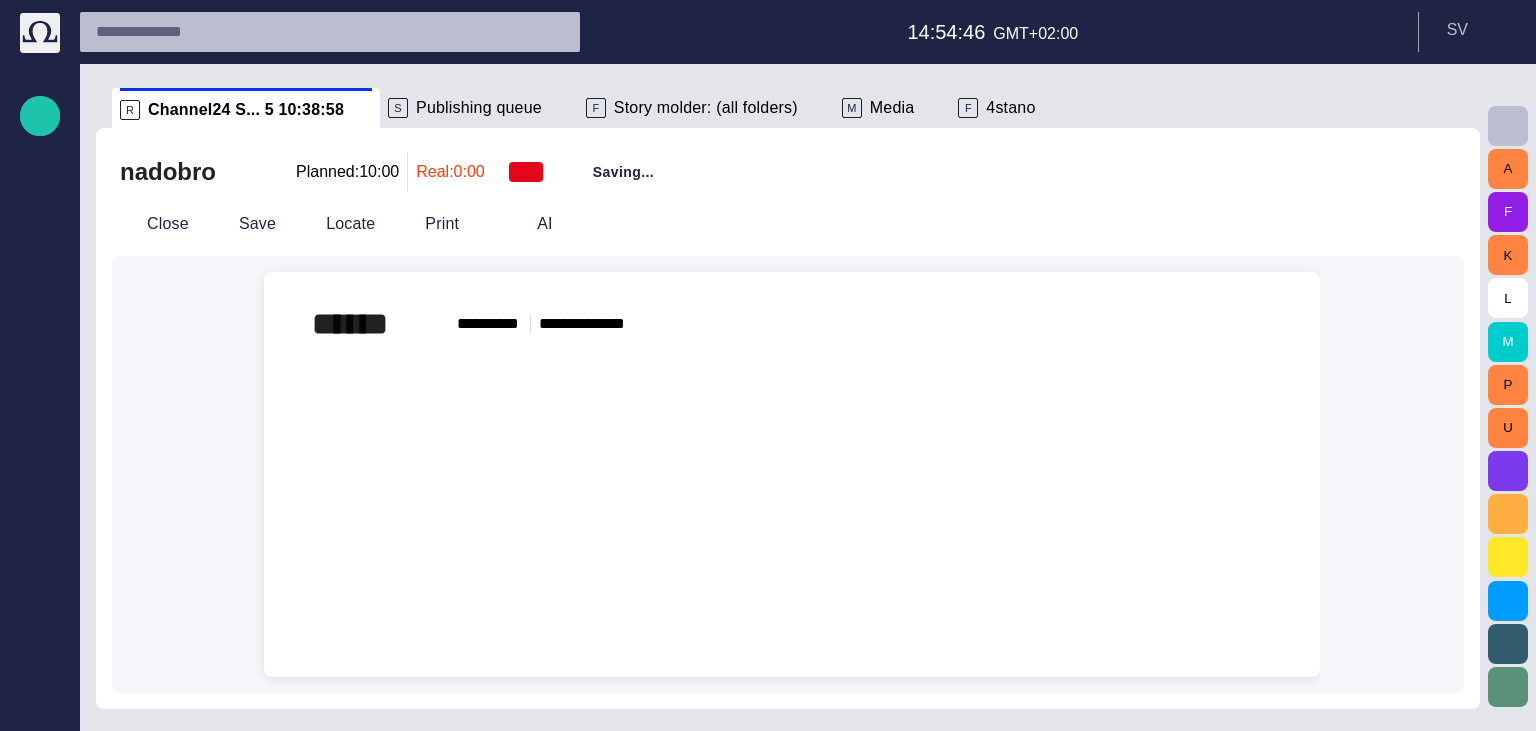 click on "****** ***** **** ********* **** ﻿ ﻿ ﻿" at bounding box center [792, 340] 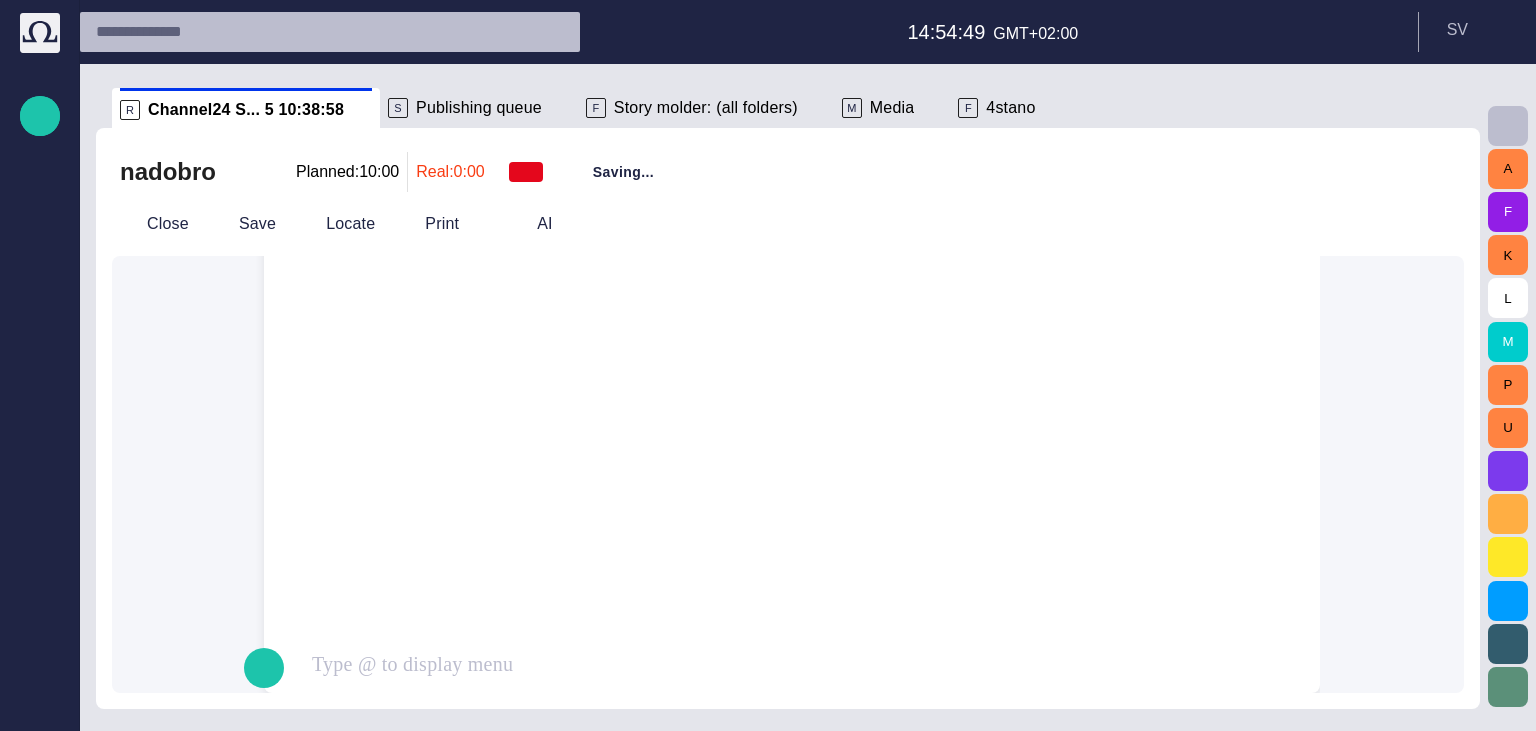 scroll, scrollTop: 247, scrollLeft: 0, axis: vertical 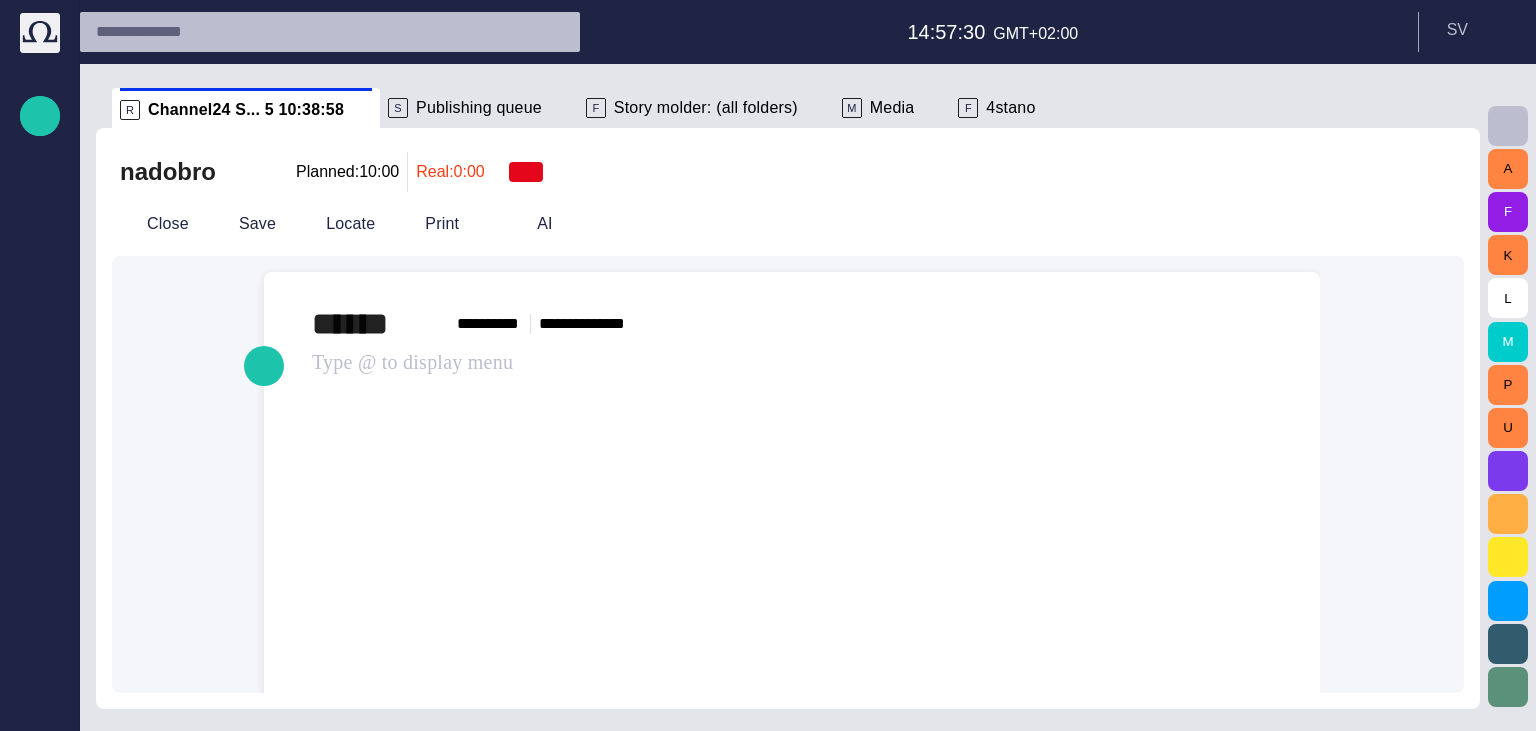click on "Publishing queue" at bounding box center [479, 108] 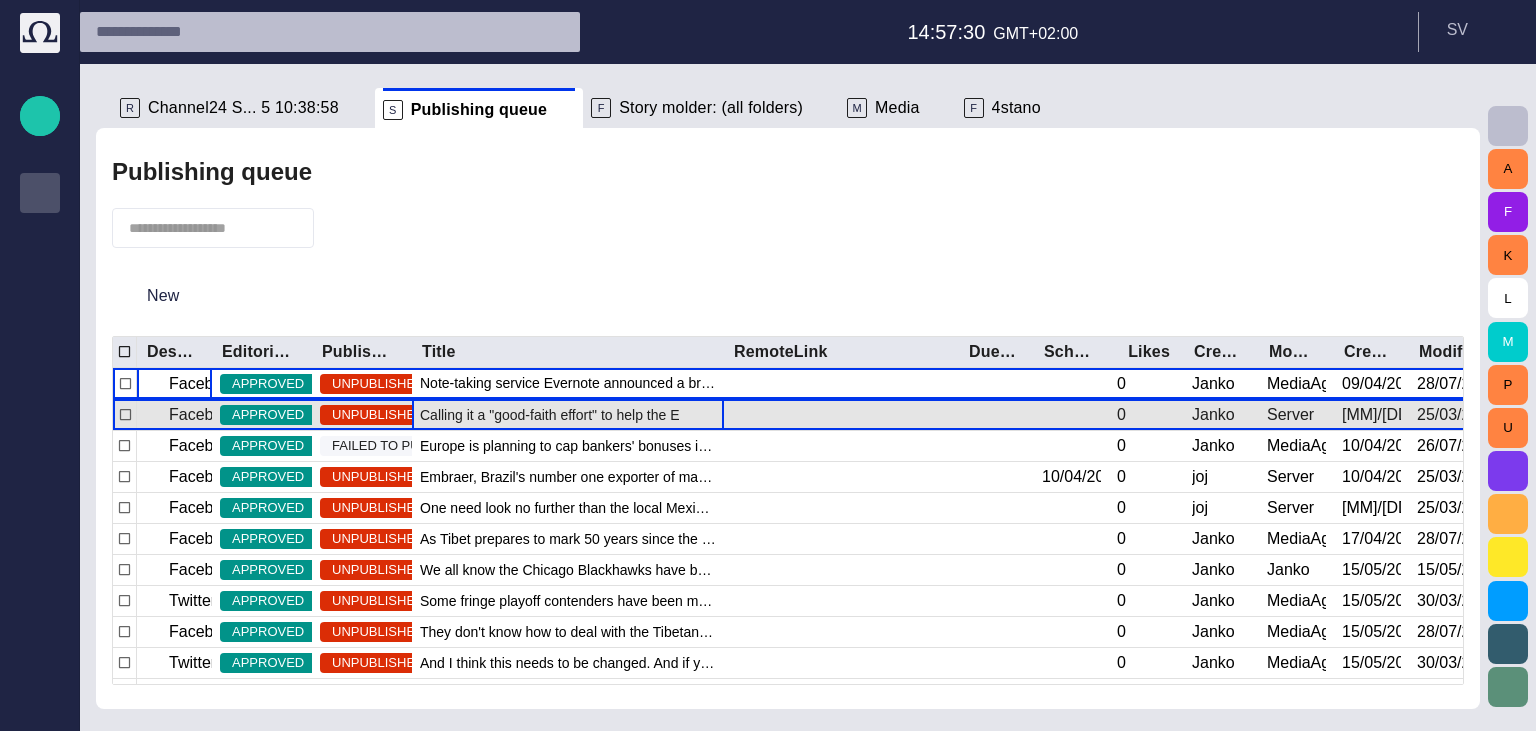 click on "Calling it a "good-faith effort" to help the Egyptian people, U.S. Secretary of State John Kerry released $250 million in economic aid Sunday, with a pledge of more if President Mohamed Morsy implements economic and political reforms." at bounding box center (568, 415) 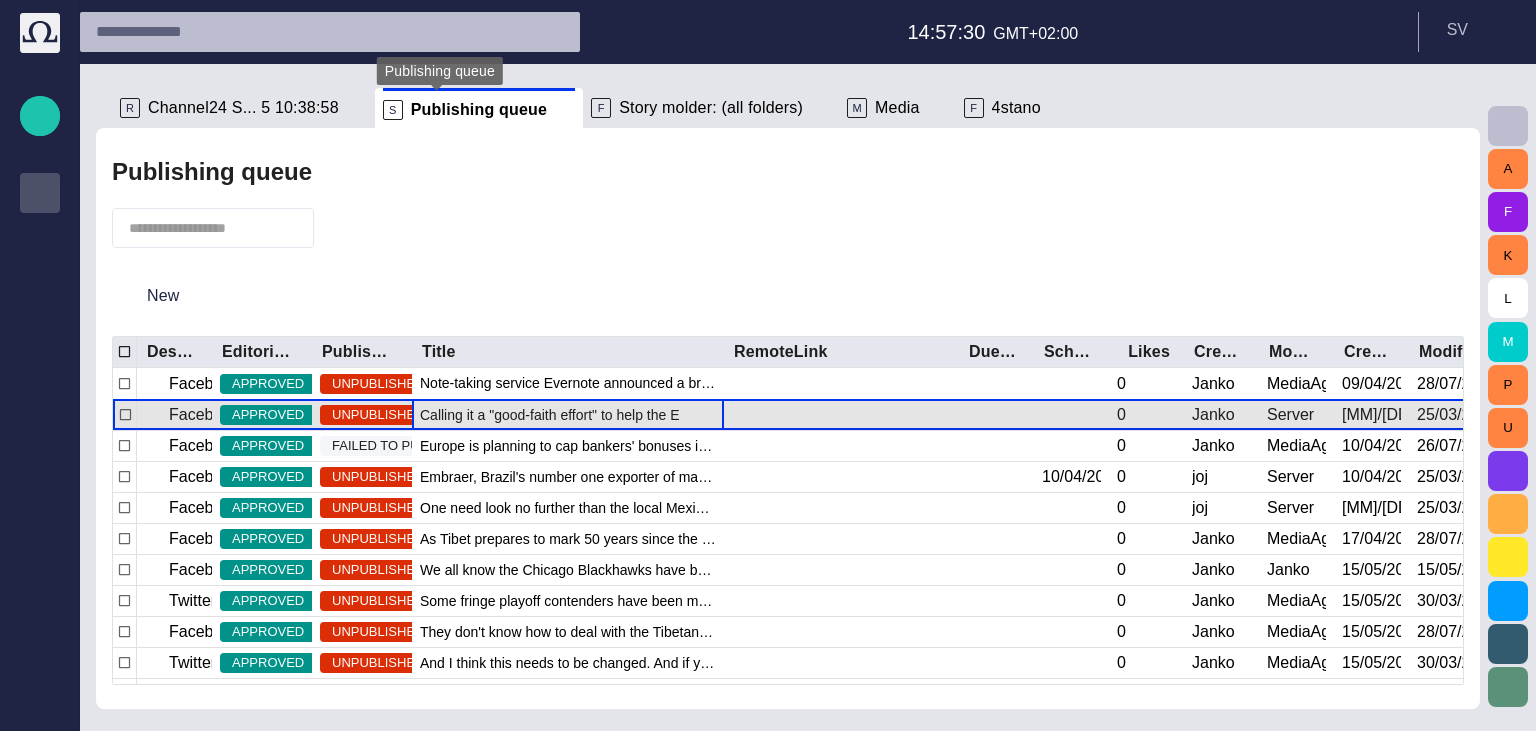 click on "Calling it a "good-faith effort" to help the Egyptian people, U.S. Secretary of State John Kerry released $250 million in economic aid Sunday, with a pledge of more if President Mohamed Morsy implements economic and political reforms." at bounding box center [568, 415] 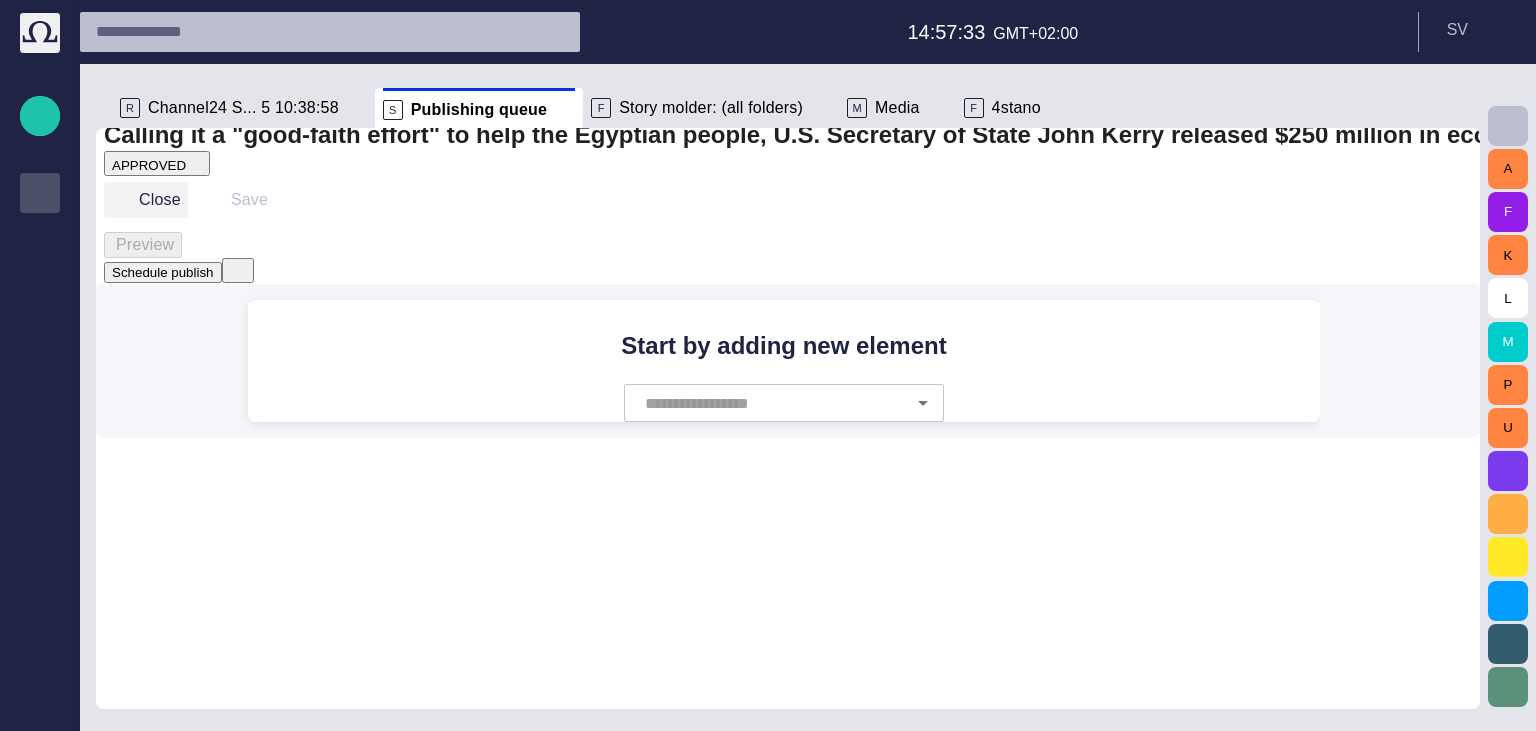 click on "Close" at bounding box center (146, 200) 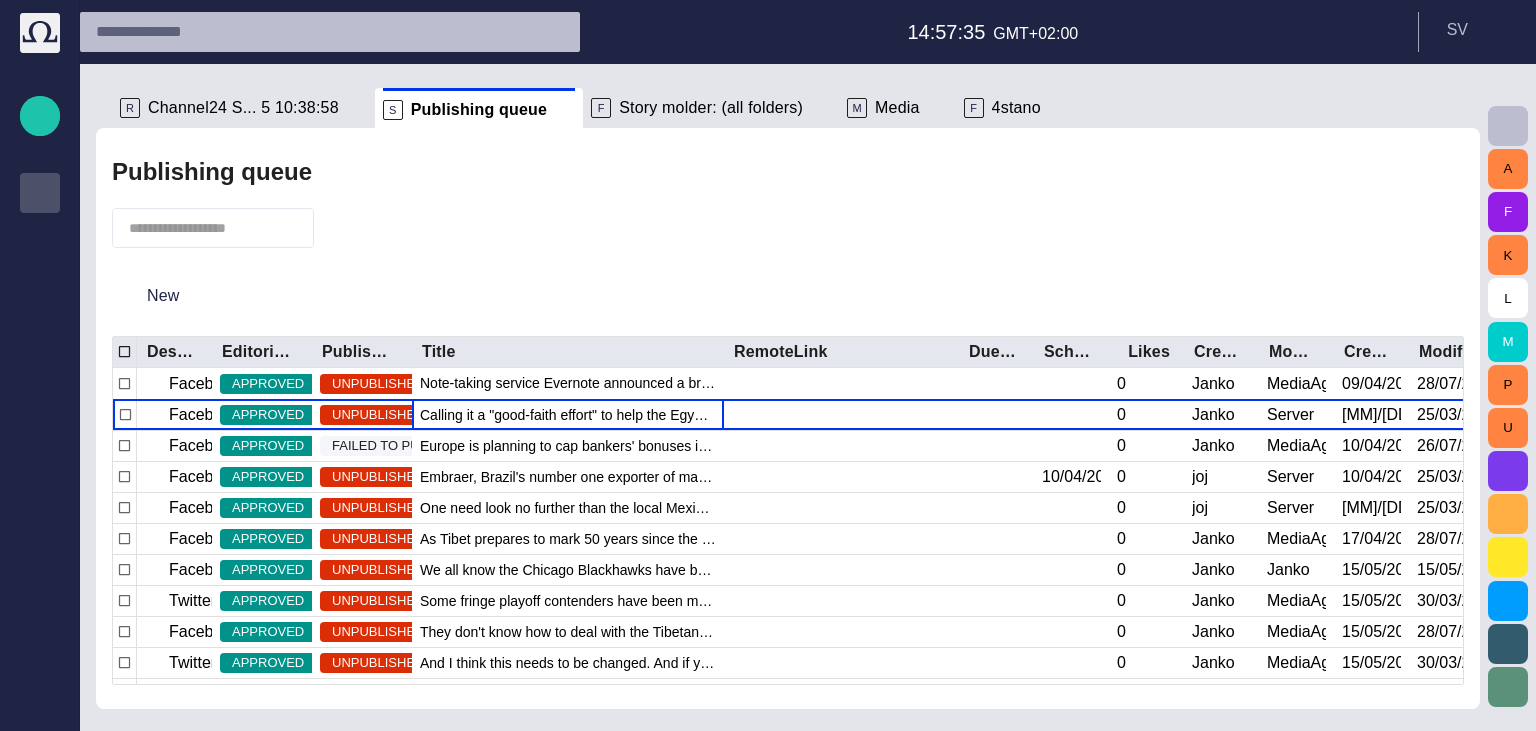 click on "Story molder: (all folders)" at bounding box center [711, 108] 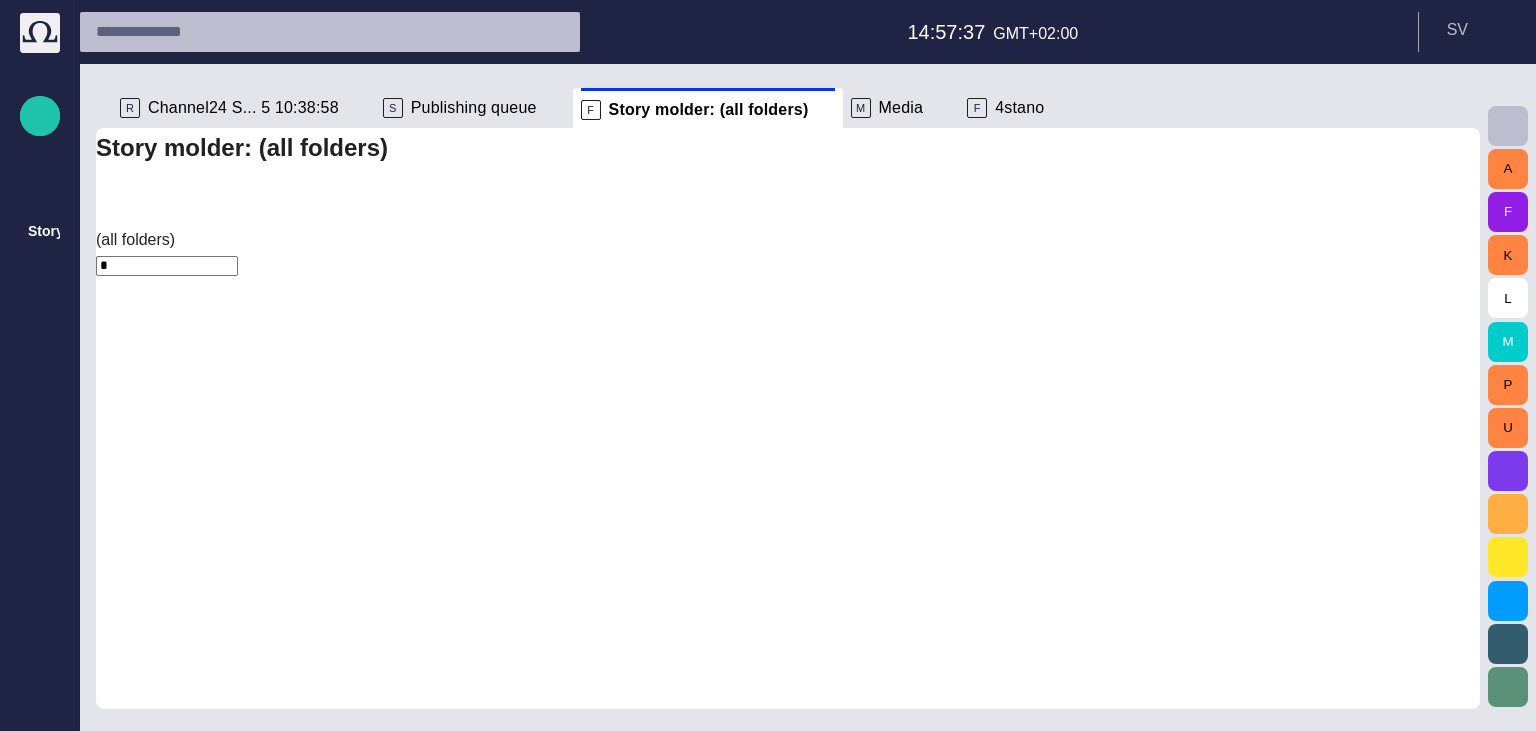 scroll, scrollTop: 80, scrollLeft: 0, axis: vertical 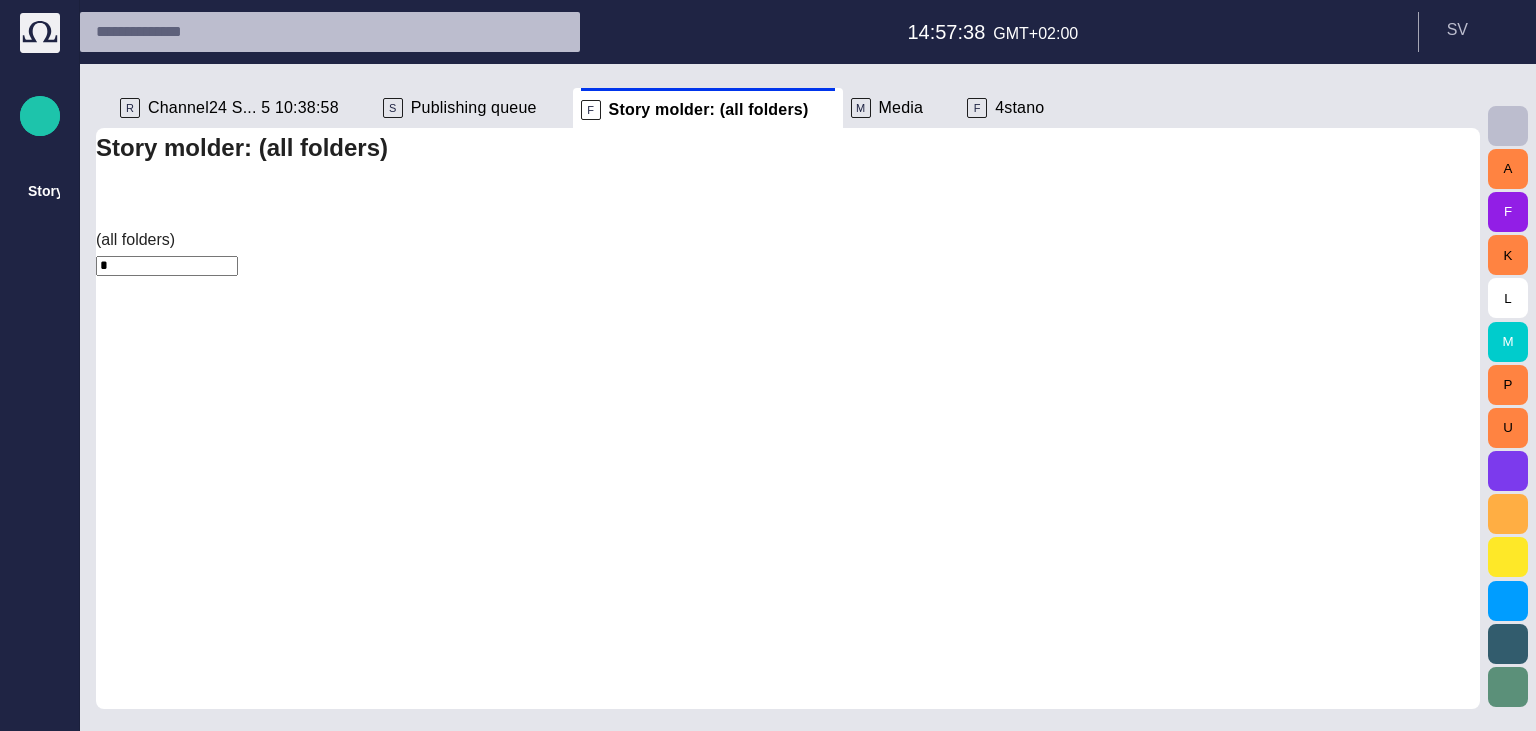 click on "AI Breakthrough: New Era Dawns" at bounding box center [223, 2566] 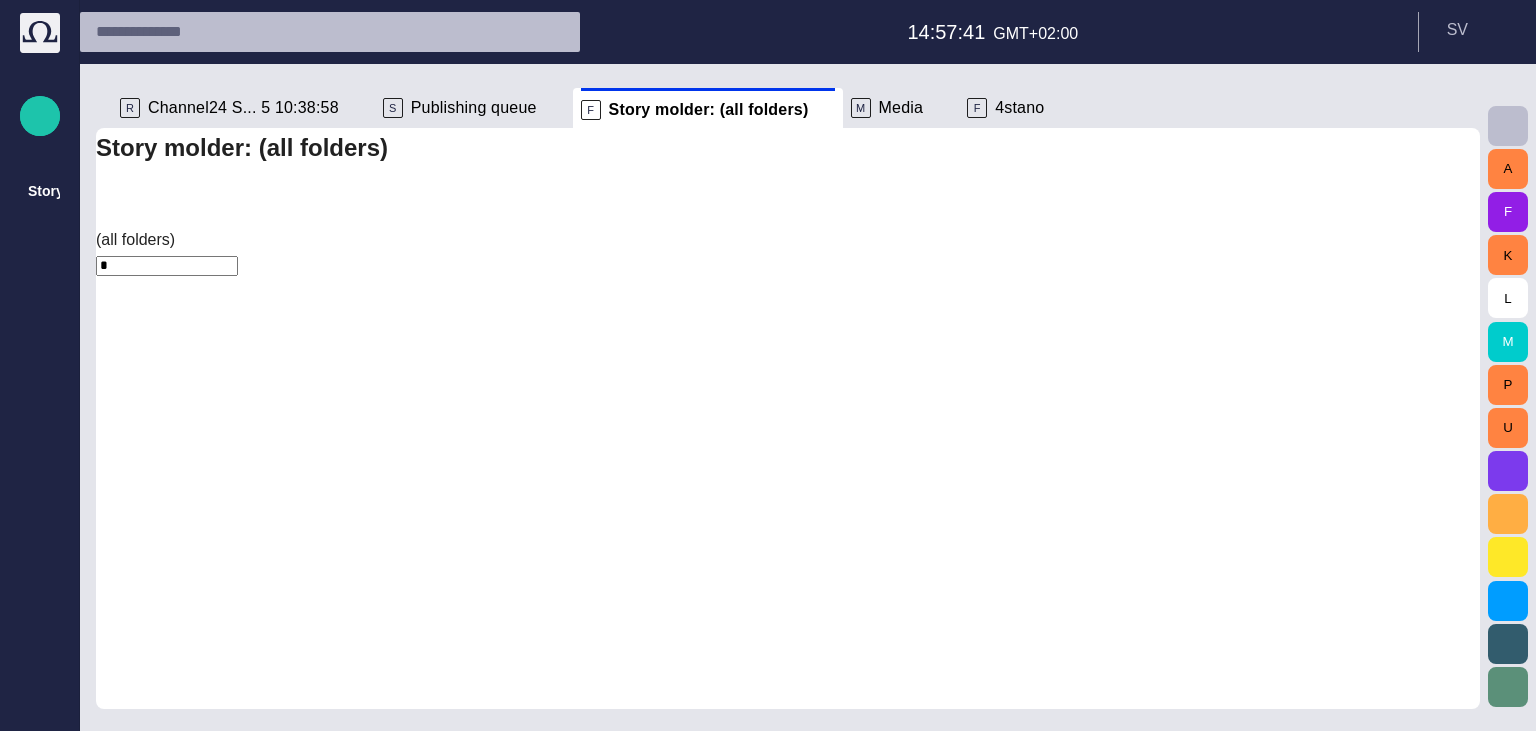 click on "AI Breakthrough: New Era Dawns" at bounding box center [223, 2566] 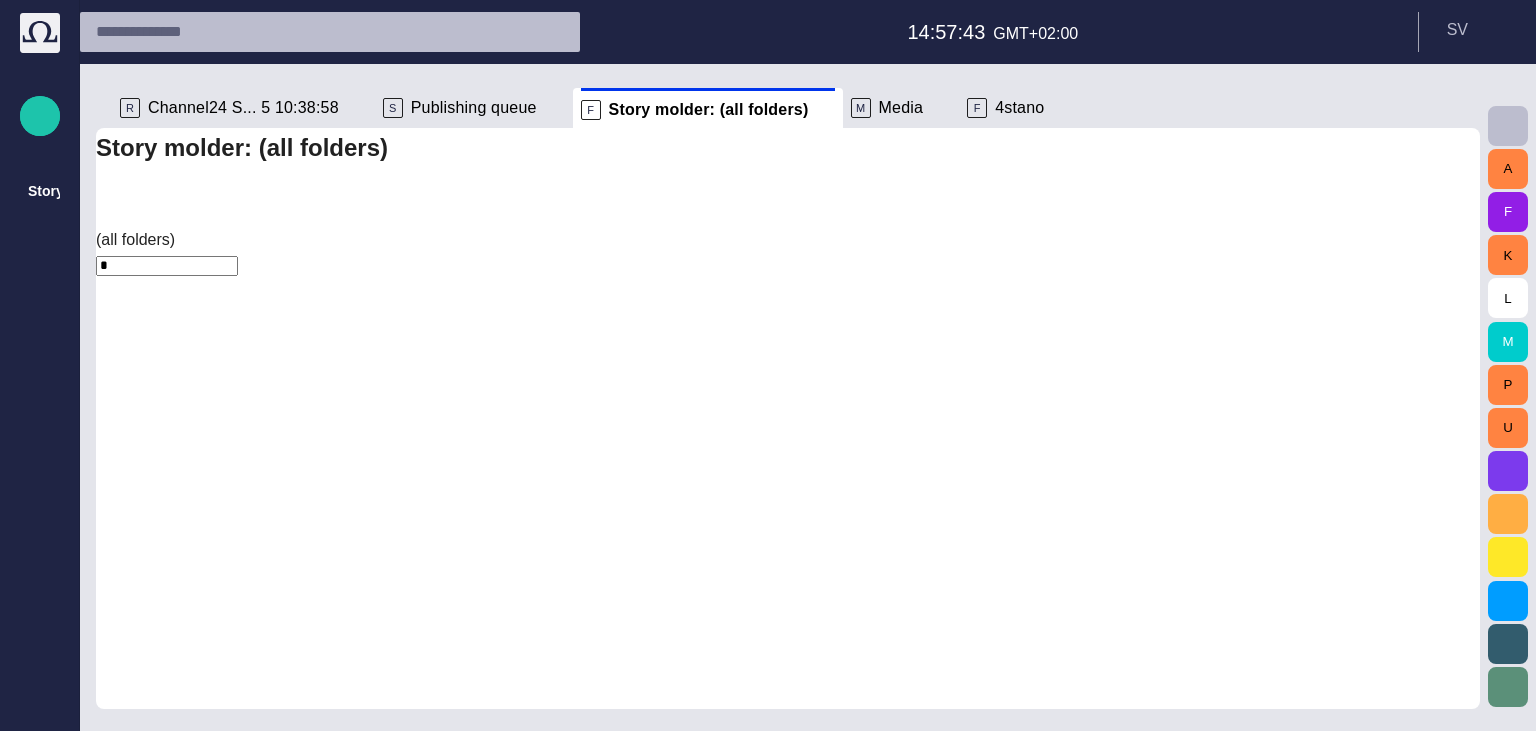 click on "as focus, will I stay on New story?" at bounding box center [224, 2824] 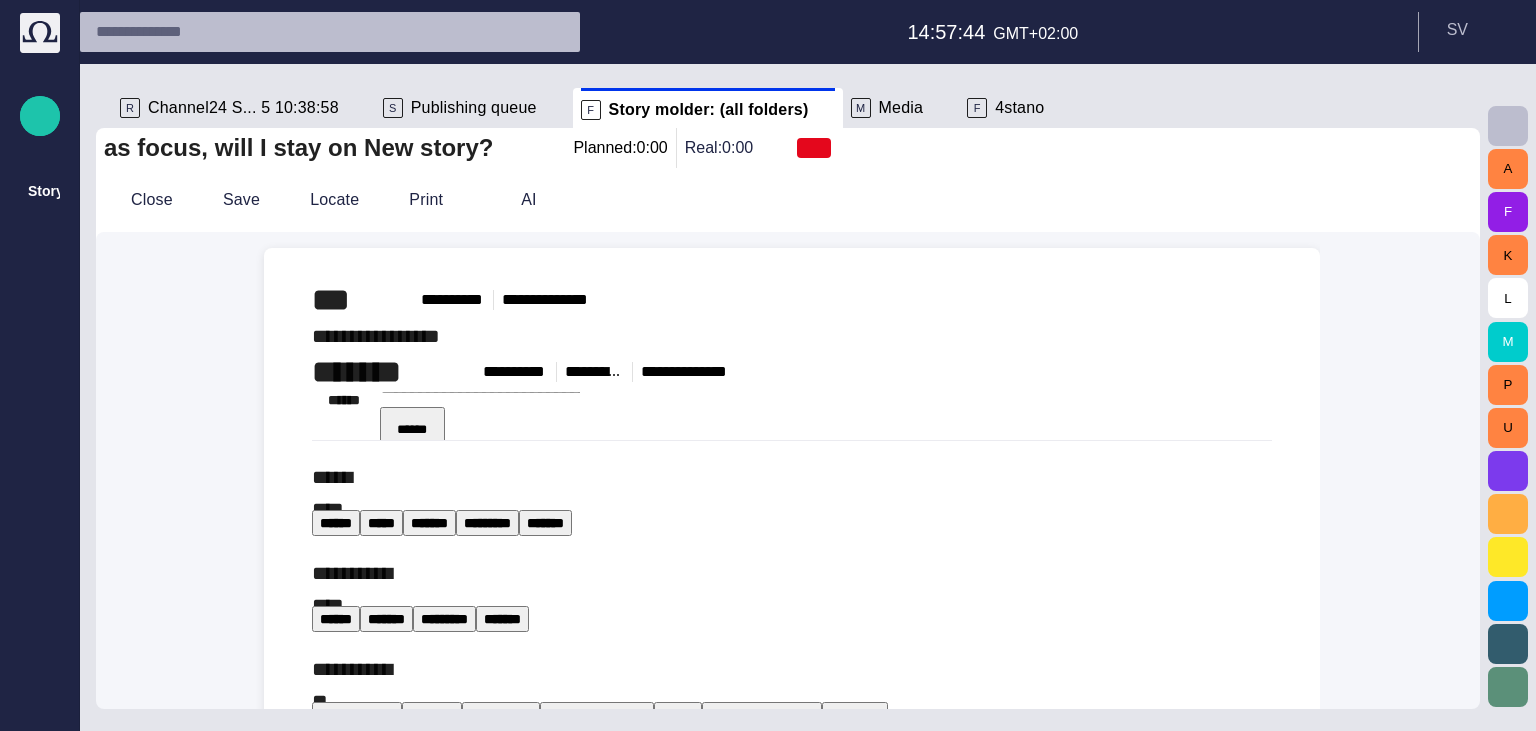 click on "﻿ **** ﻿" at bounding box center (792, 336) 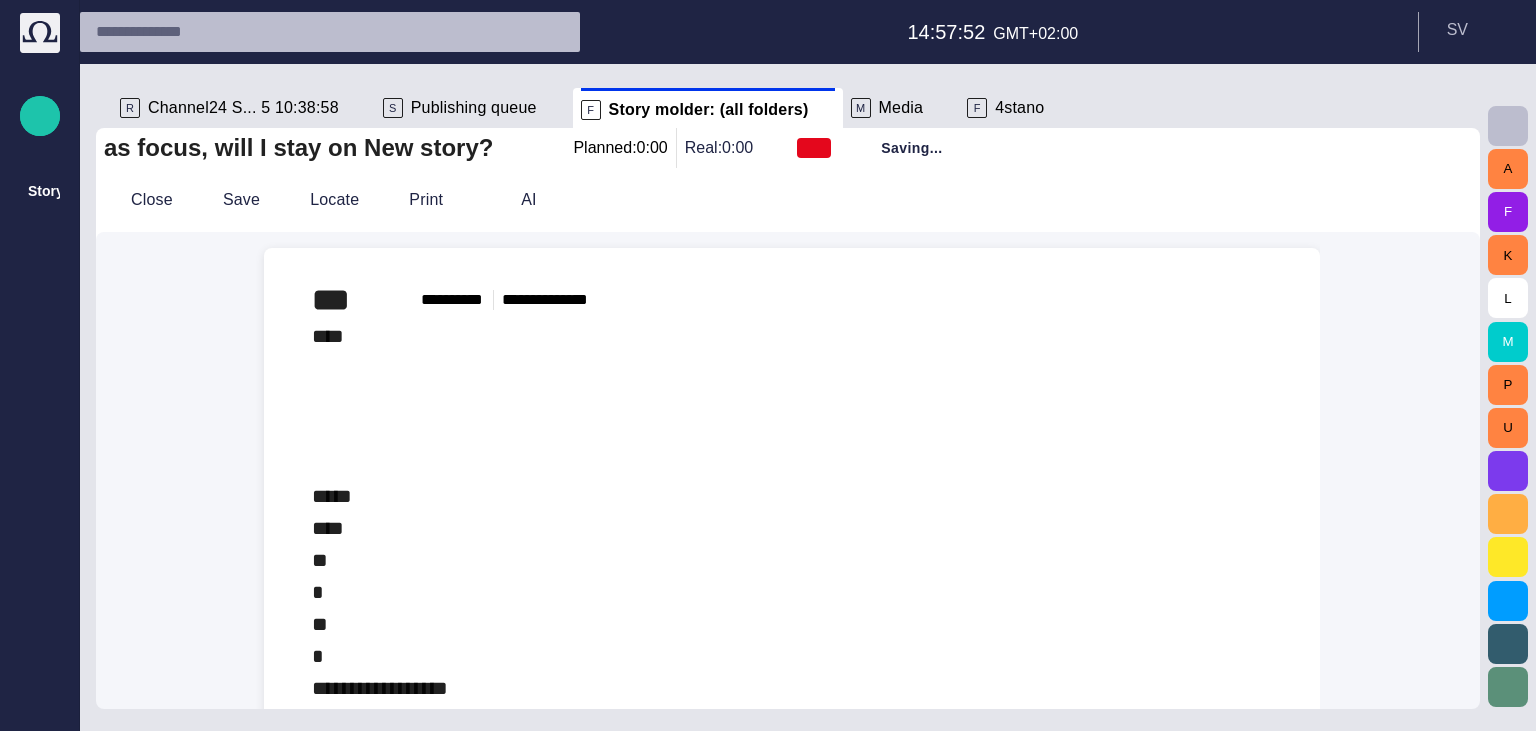 scroll, scrollTop: 626, scrollLeft: 0, axis: vertical 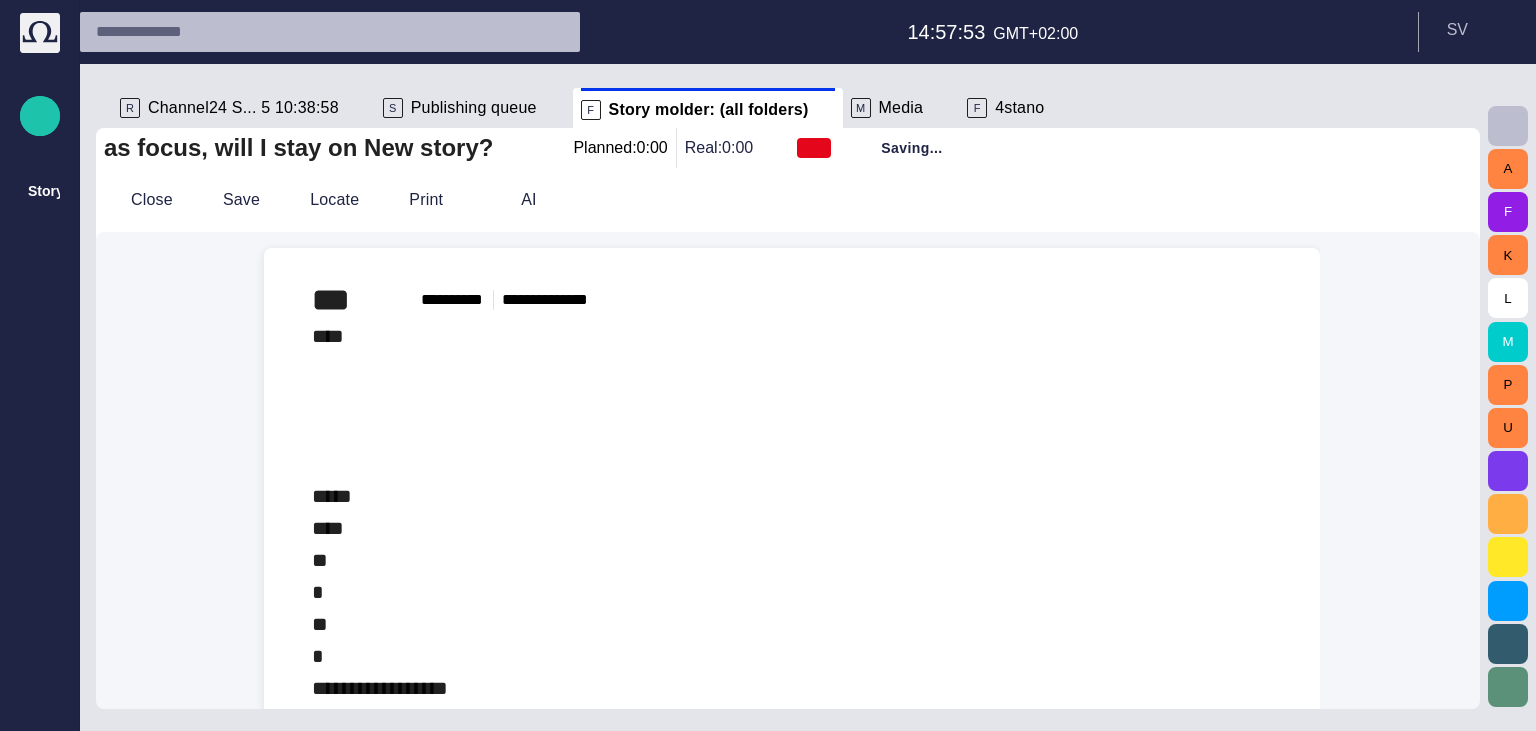 click on "﻿" at bounding box center [792, 1097] 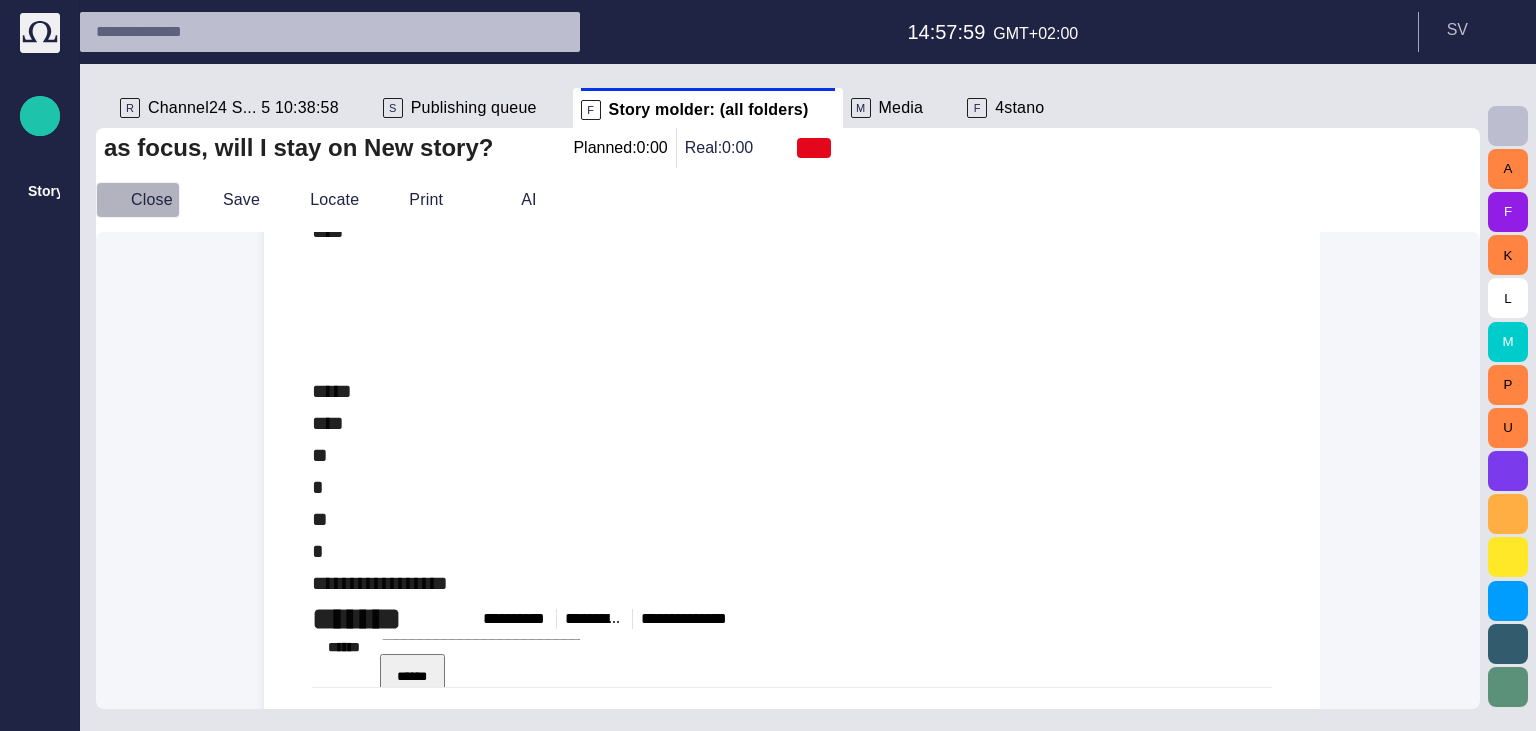 click on "Close" at bounding box center (138, 200) 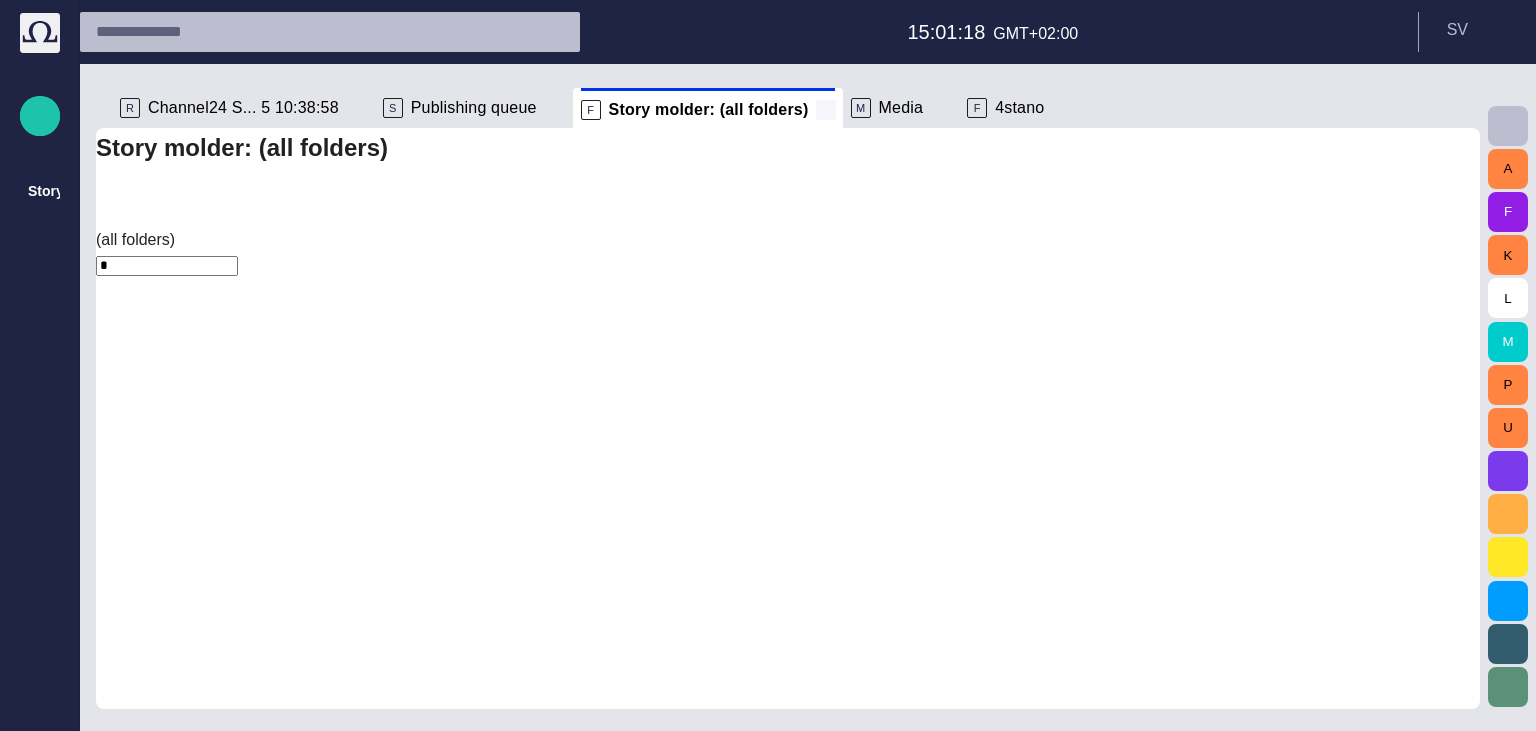 click at bounding box center [826, 110] 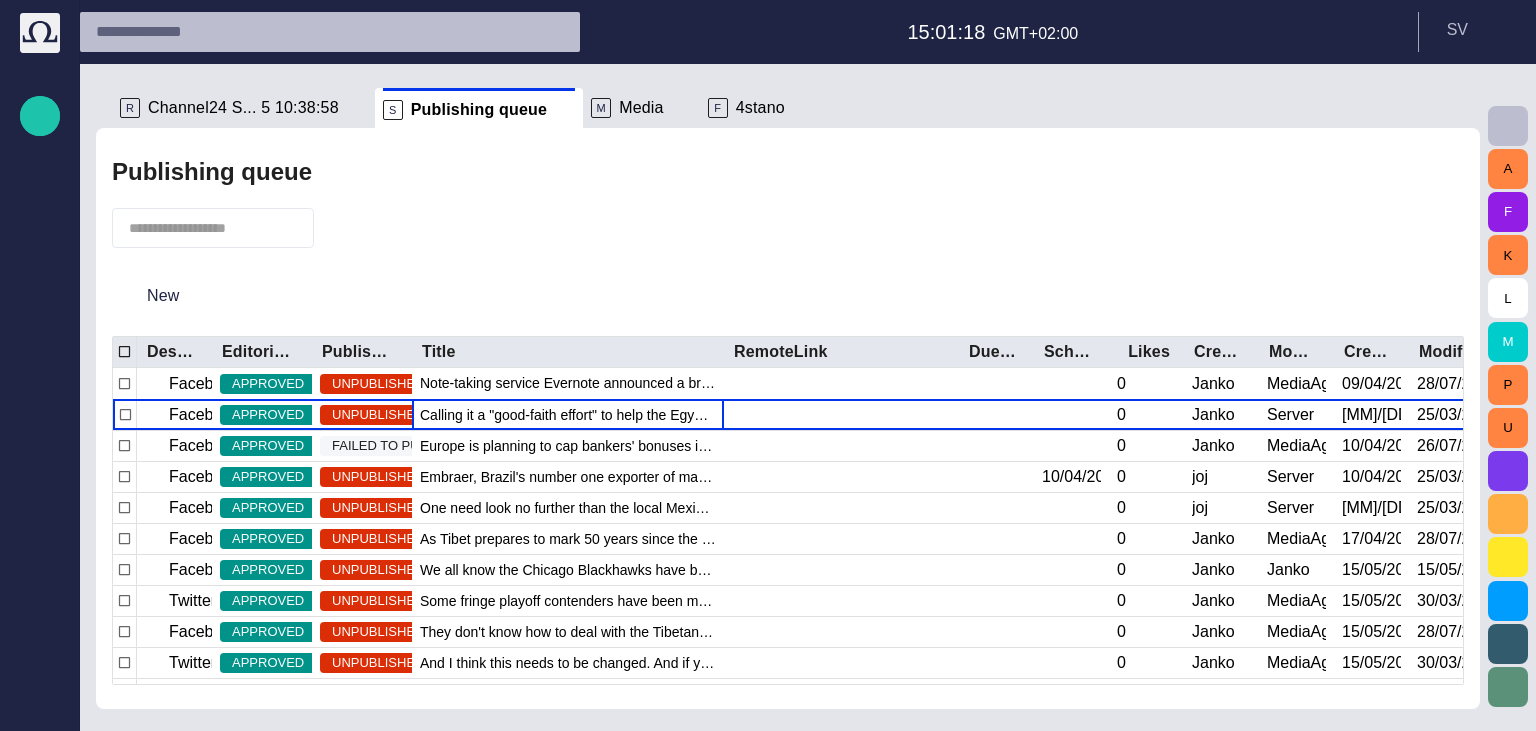 scroll, scrollTop: 40, scrollLeft: 0, axis: vertical 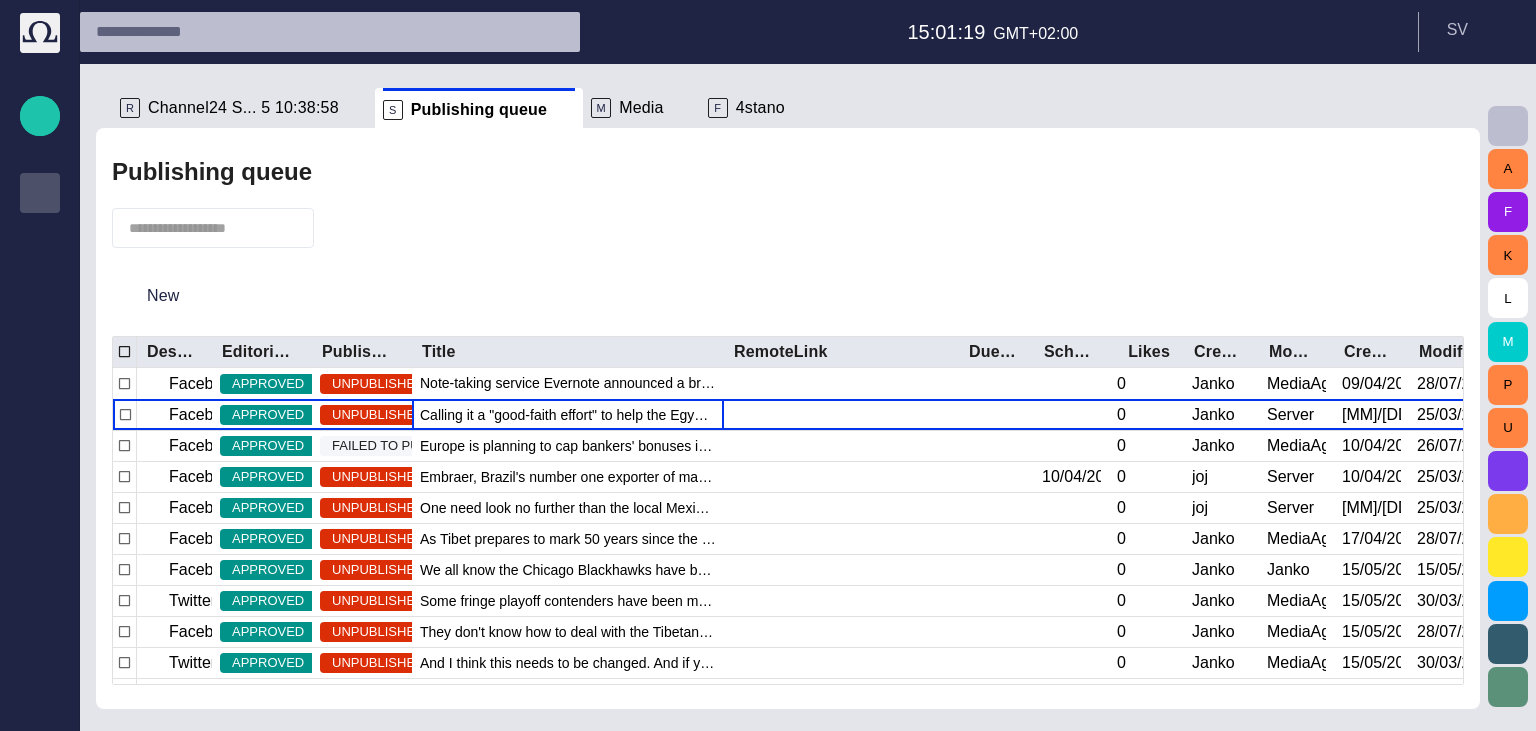 click at bounding box center (40, 703) 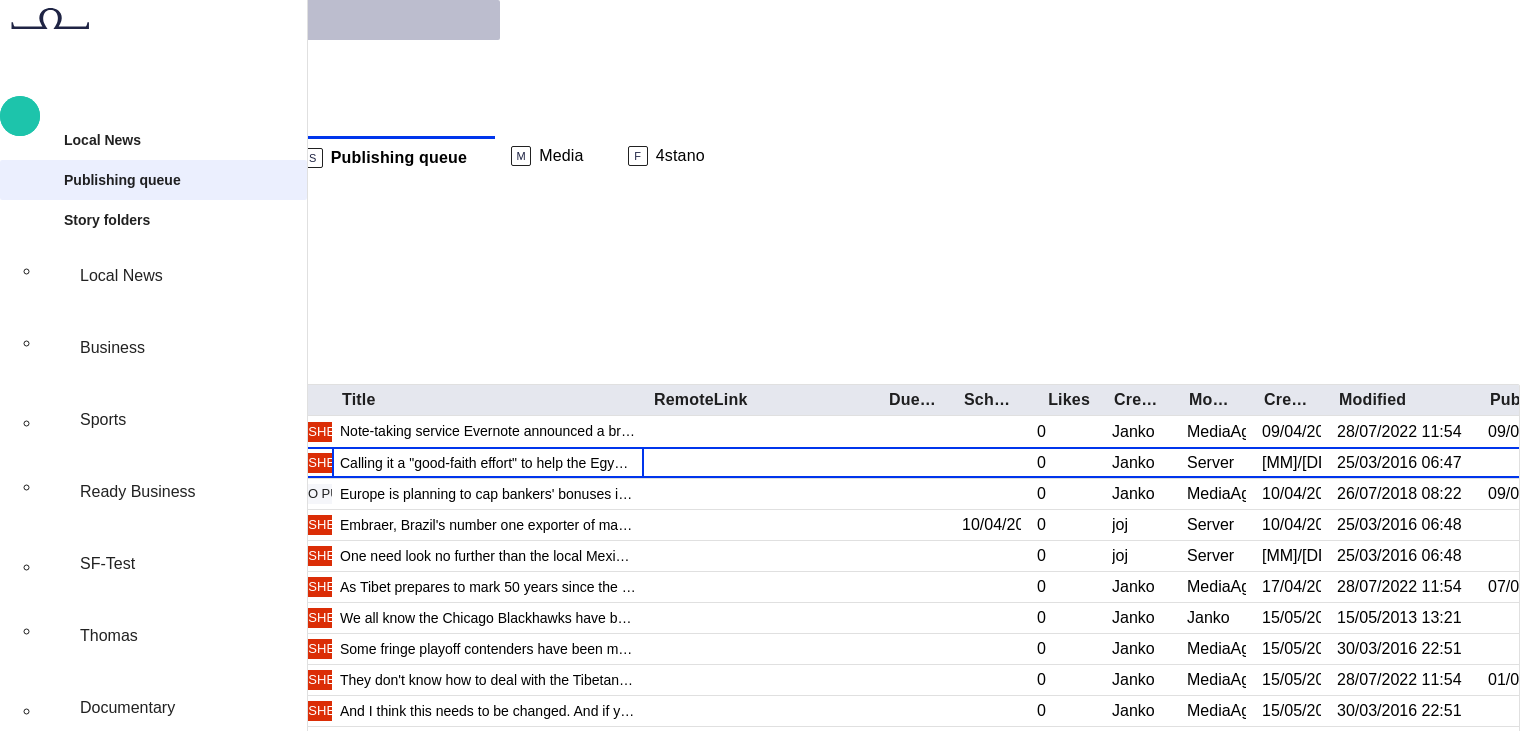 scroll, scrollTop: 280, scrollLeft: 0, axis: vertical 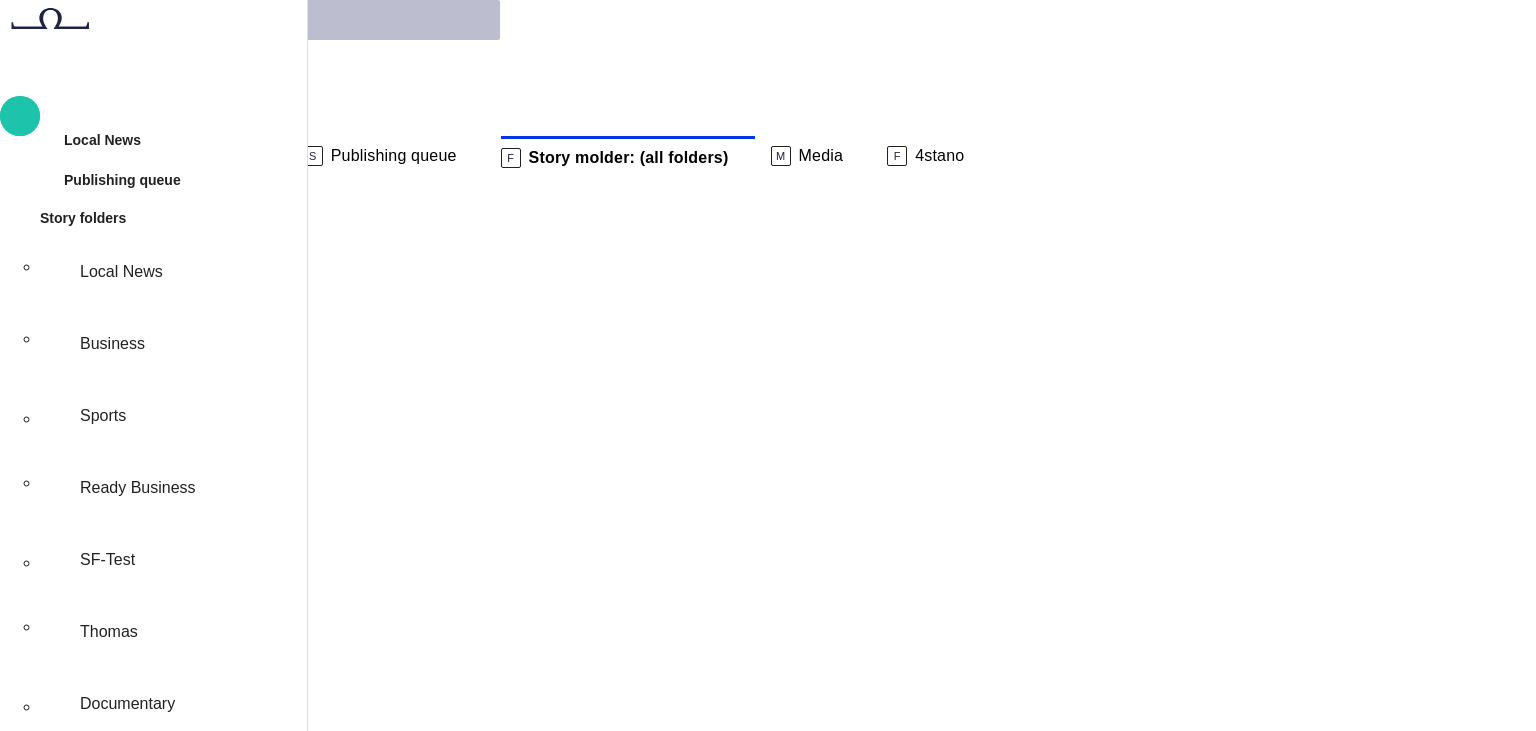 type 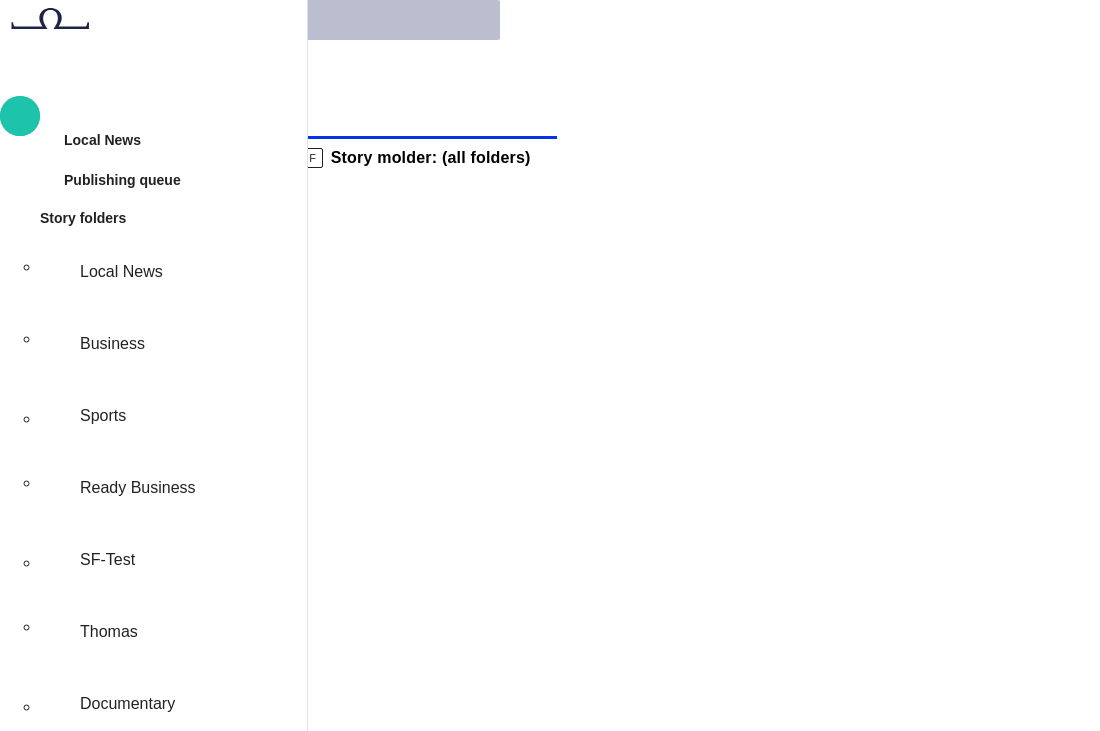 click on "R Channel24 S... 5 10:38:58 F Story molder: (all folders) Story molder: (all folders) (all folders) * New Story MOD / MAZ STUDIO STUDIO/LIVE/PKG STUDIO/LIVE/VIDEOTEXT ? # Format Name StoryId Plan dur Duration Reporters names Created by Modified 1 adsfasdfasdfasdfasdfasdfasdfasdfasdfasdfasdf 3334324813 0:00 Krupa 07/08 14:31 MOD/PKG ahoj 3329706207 0:00 Vedra 14:59 1 MOD/PKG AI Breakthrough: New Era Dawns 3327182355 0:00 Amare 30/07 14:50 MOD/PKG as focus, will I stay on New story? 3331355005 0:00 Vasyliev 14:58 blablbala 3321256142 22:22 kpetrak, pdrevicky Drevicky 06/08 11:27 BREAK blablbala 3331152155 22:22 kpetrak, pdrevicky Petrak 31/07 12:25 PKG/AMARE/BREAK case 17 3331571802 0:00 Vedra 12:03 CG case 2 3330571305 0:00 Vedra 18/07 15:07 3 MOD/PKG determinar 3328432410 0:00 Vedra 18/07 10:35 3 MOD/PKG determinar 3328432410 0:00 Vedra 18/07 10:35 STUDIO/PKG first story 2798871836 1:23 A. Panes admin ❤ 21/07 16:29 INSERT hahaha 3331425602 0:00 Fairfield" at bounding box center (550, 747) 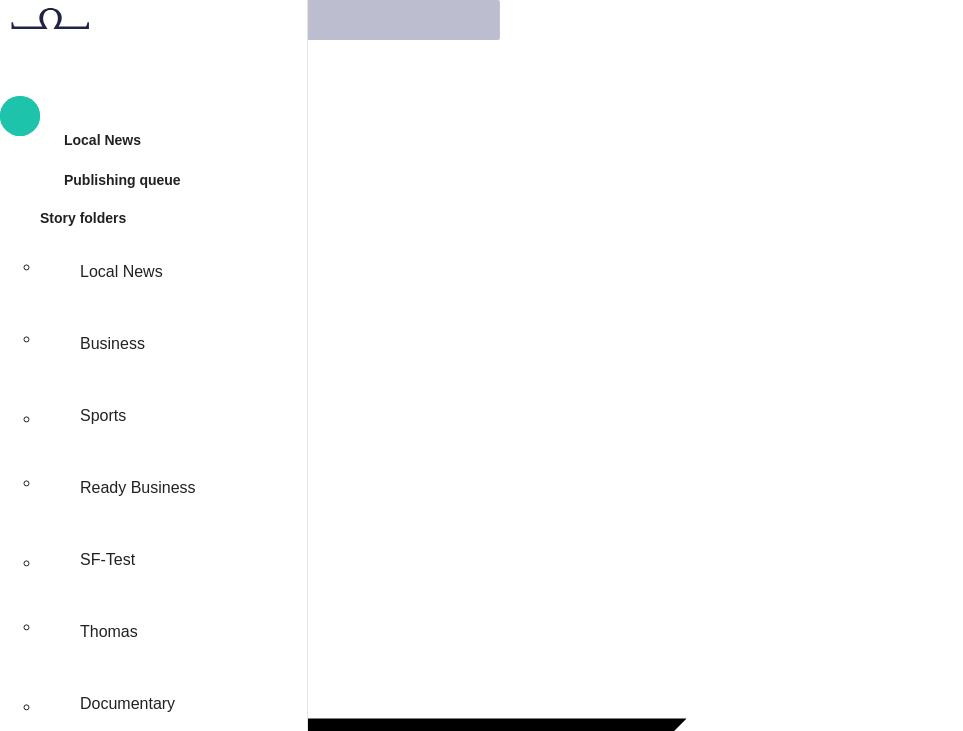click on "Collapse sidebar" at bounding box center (153, 2555) 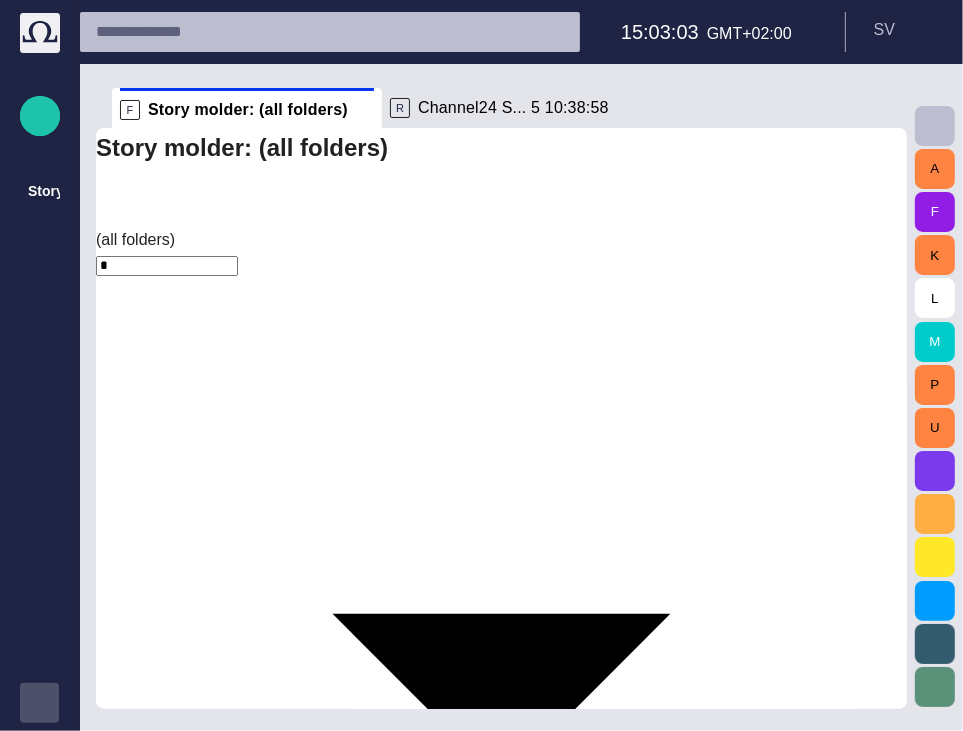 scroll, scrollTop: 422, scrollLeft: 0, axis: vertical 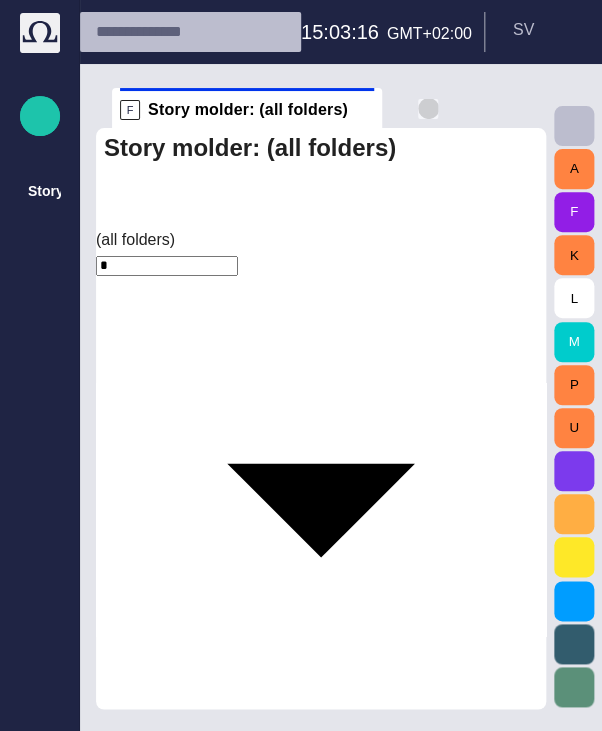 click at bounding box center [428, 109] 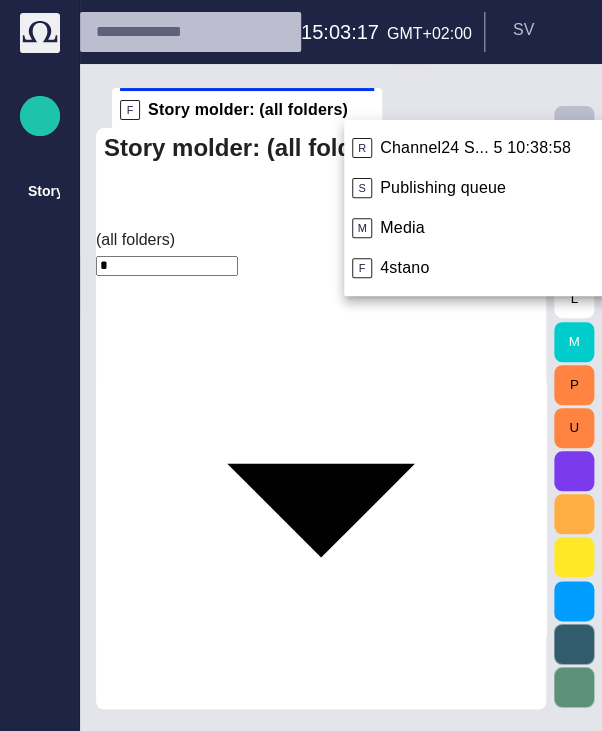 click on "S Publishing queue" at bounding box center [475, 188] 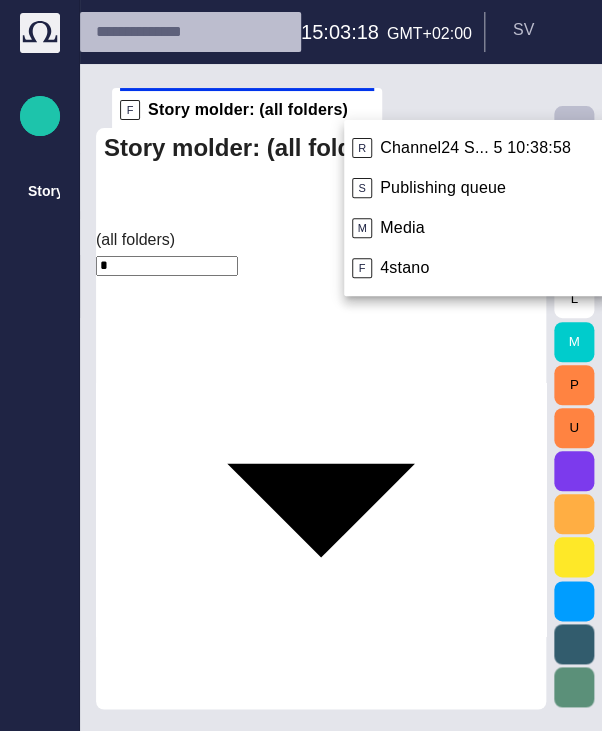 click on "Publishing queue" at bounding box center [443, 188] 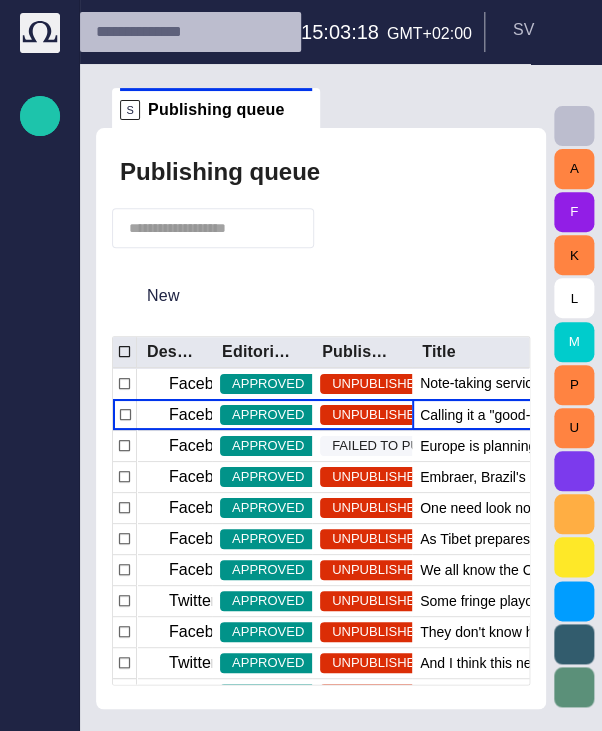 scroll, scrollTop: 40, scrollLeft: 0, axis: vertical 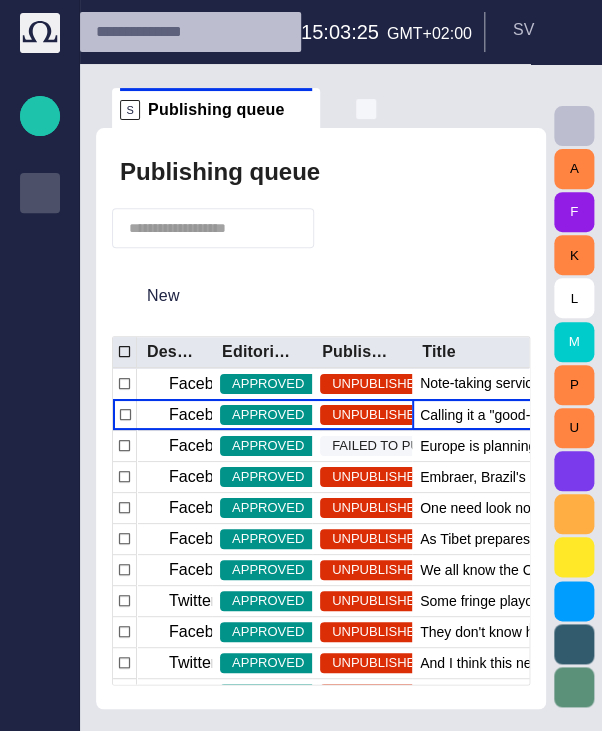 click at bounding box center (366, 109) 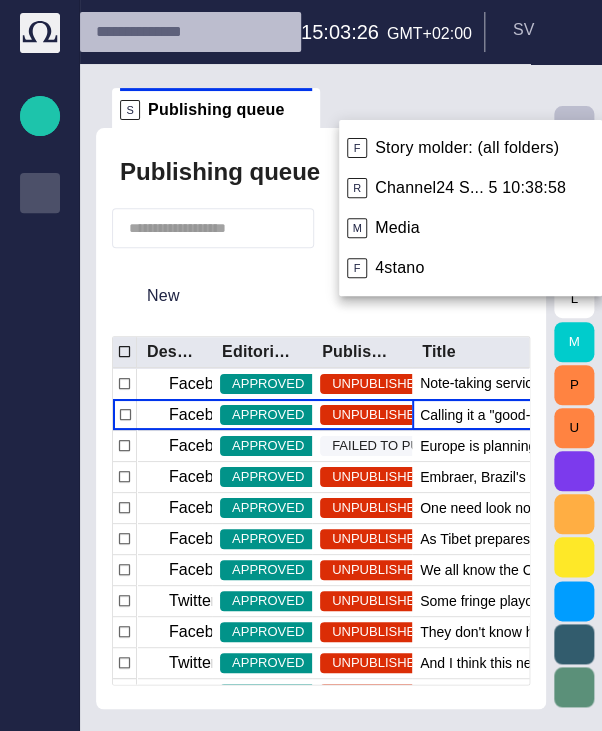 click on "Story molder: (all folders)" at bounding box center (467, 148) 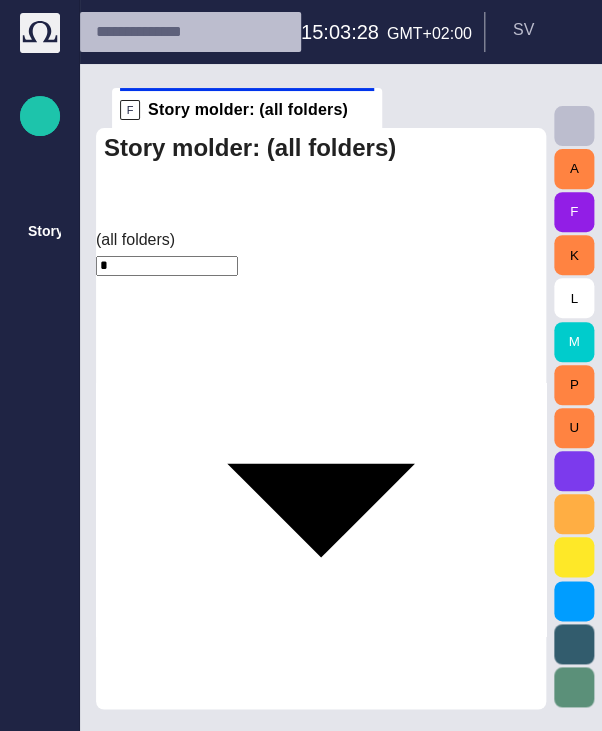 scroll, scrollTop: 80, scrollLeft: 0, axis: vertical 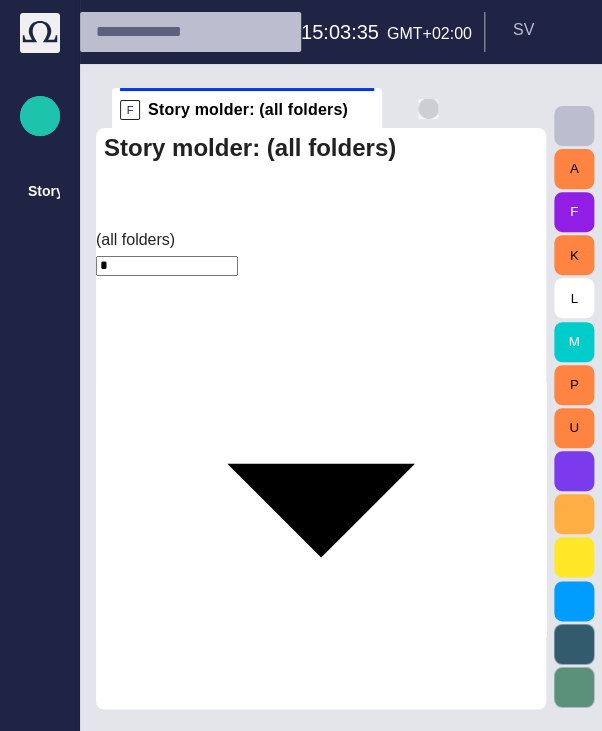 click at bounding box center (428, 109) 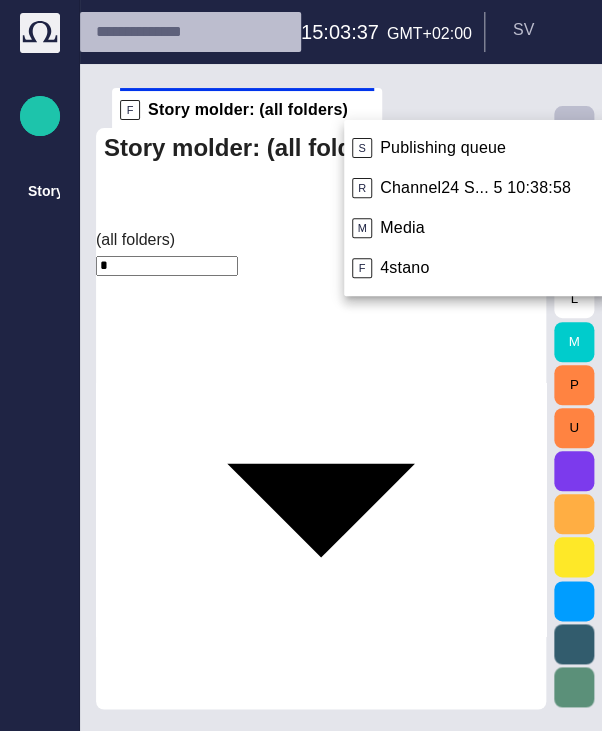 click on "4stano" at bounding box center [404, 268] 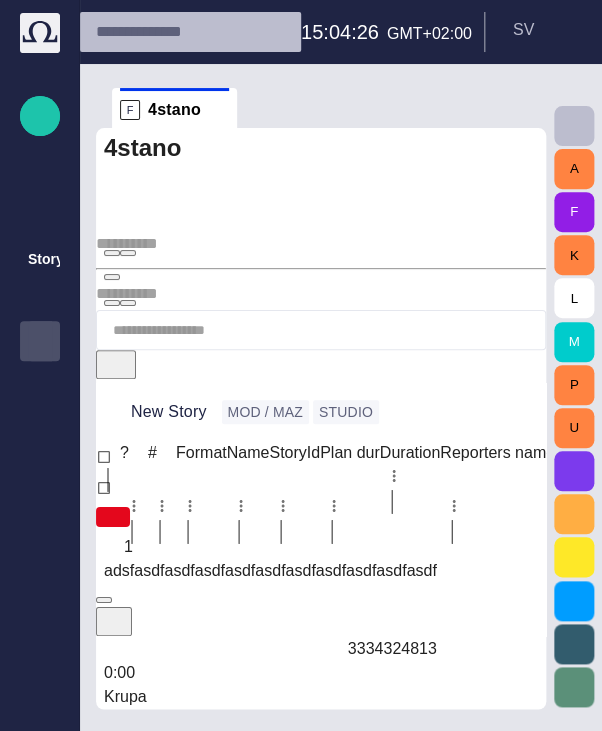 scroll, scrollTop: 0, scrollLeft: 0, axis: both 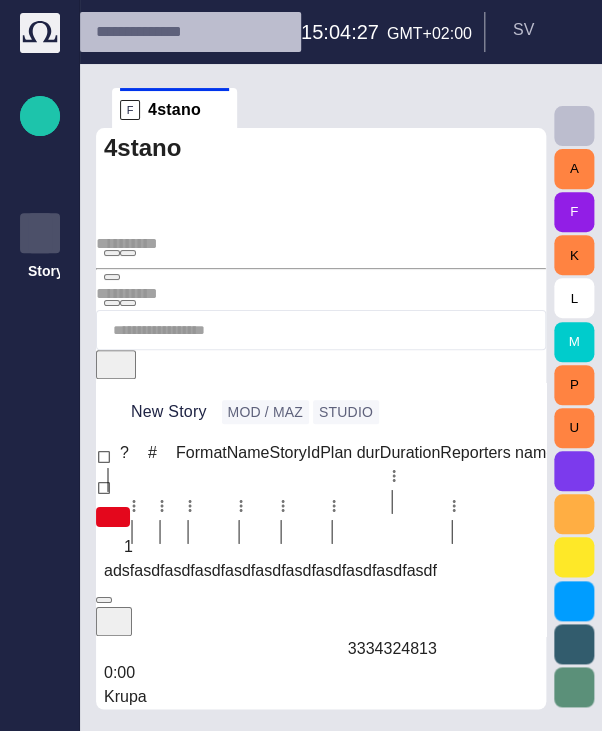 click on "Publishing queue" at bounding box center [40, 231] 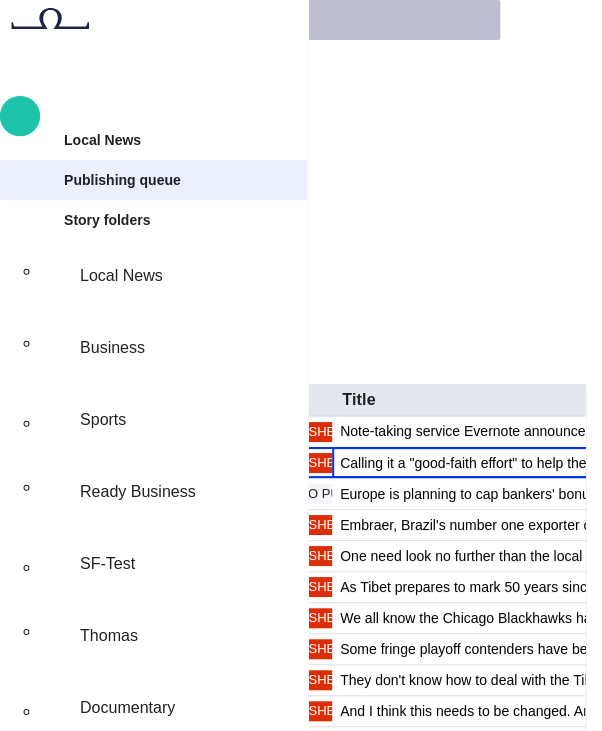 scroll, scrollTop: 40, scrollLeft: 0, axis: vertical 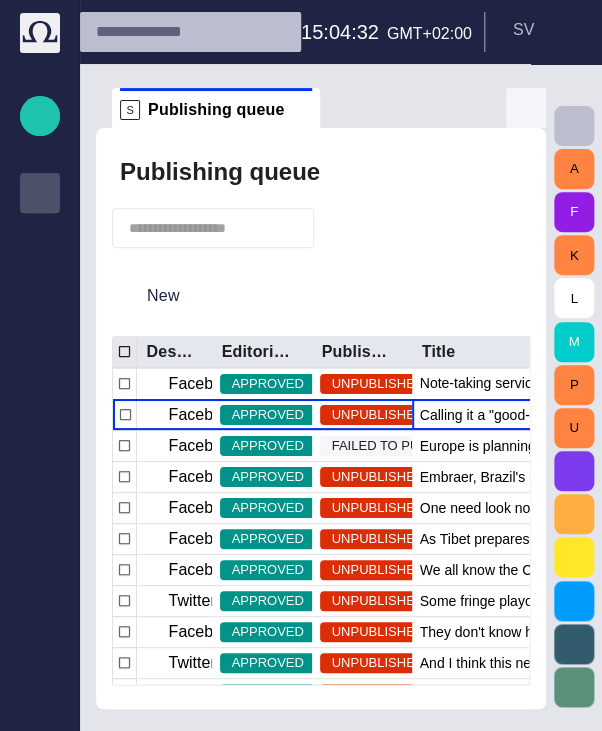 click at bounding box center (526, 108) 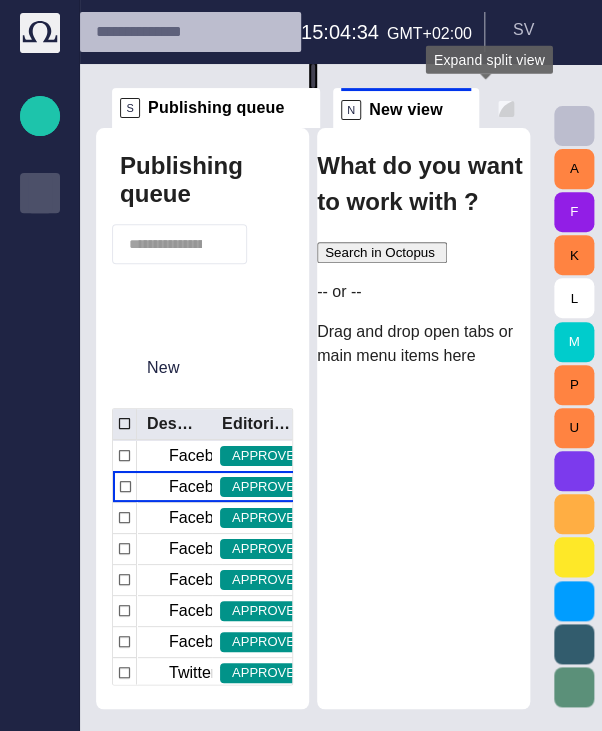 click at bounding box center (506, 109) 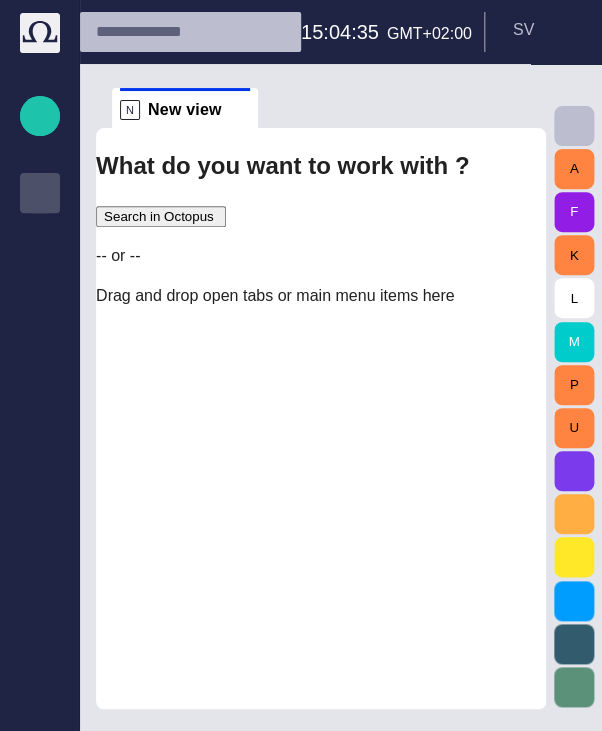 click at bounding box center [172, 32] 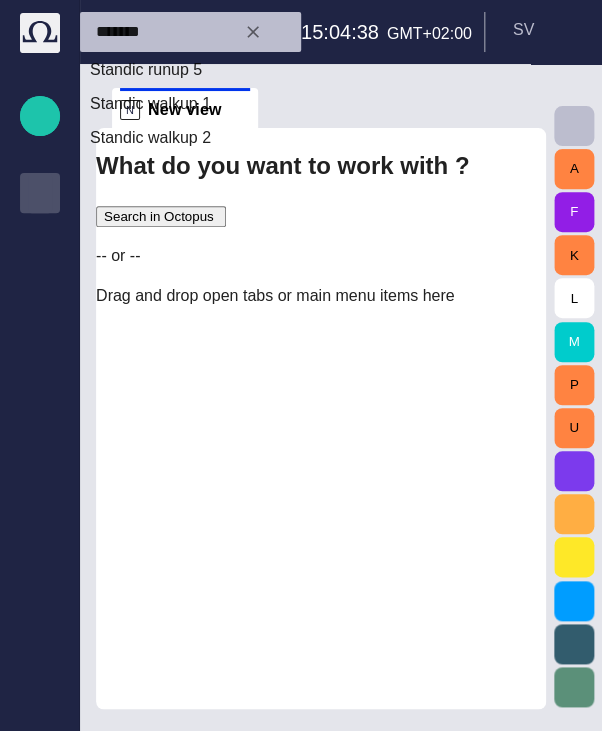 click on "Standic walkup 1" at bounding box center [184, 104] 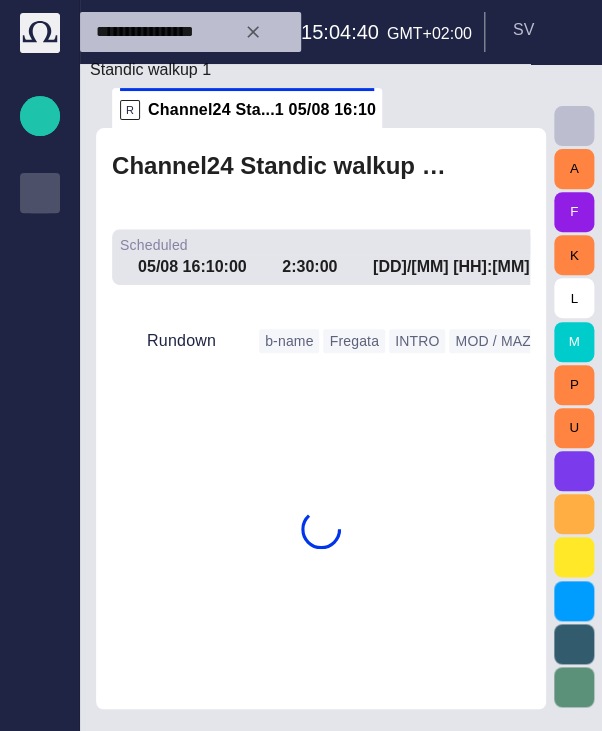 type on "**********" 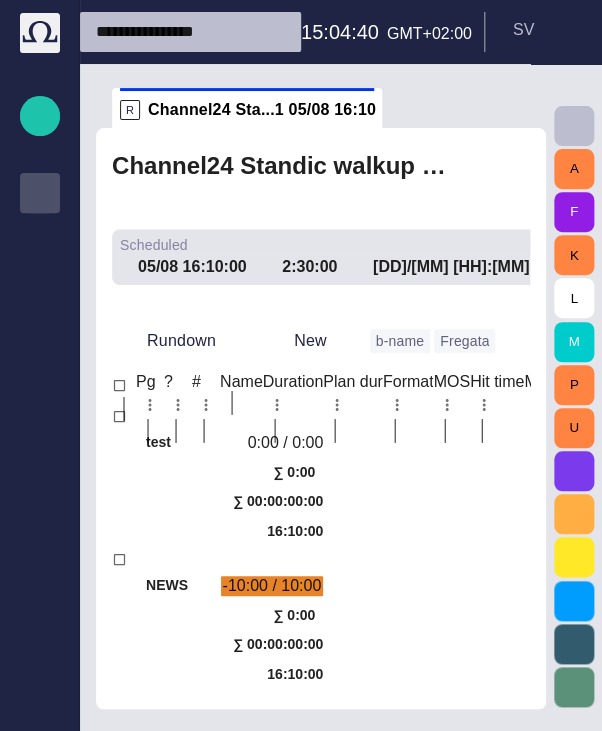 type 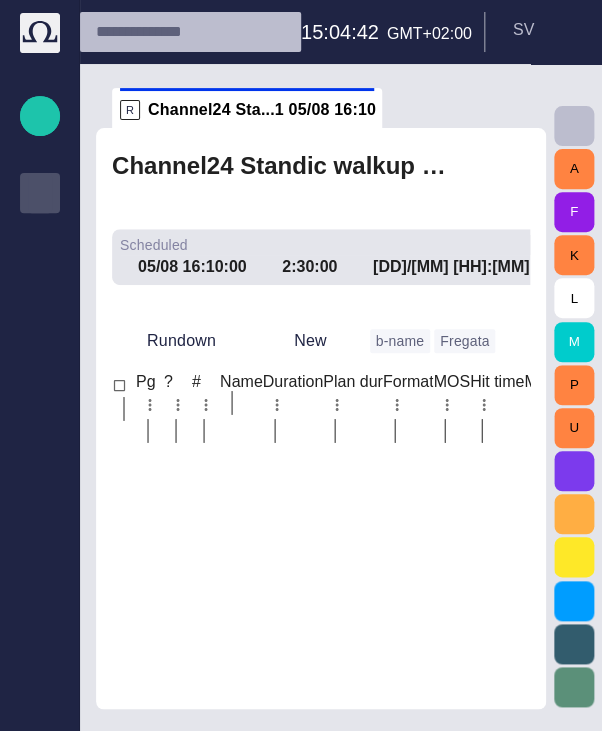 scroll, scrollTop: 472, scrollLeft: 0, axis: vertical 